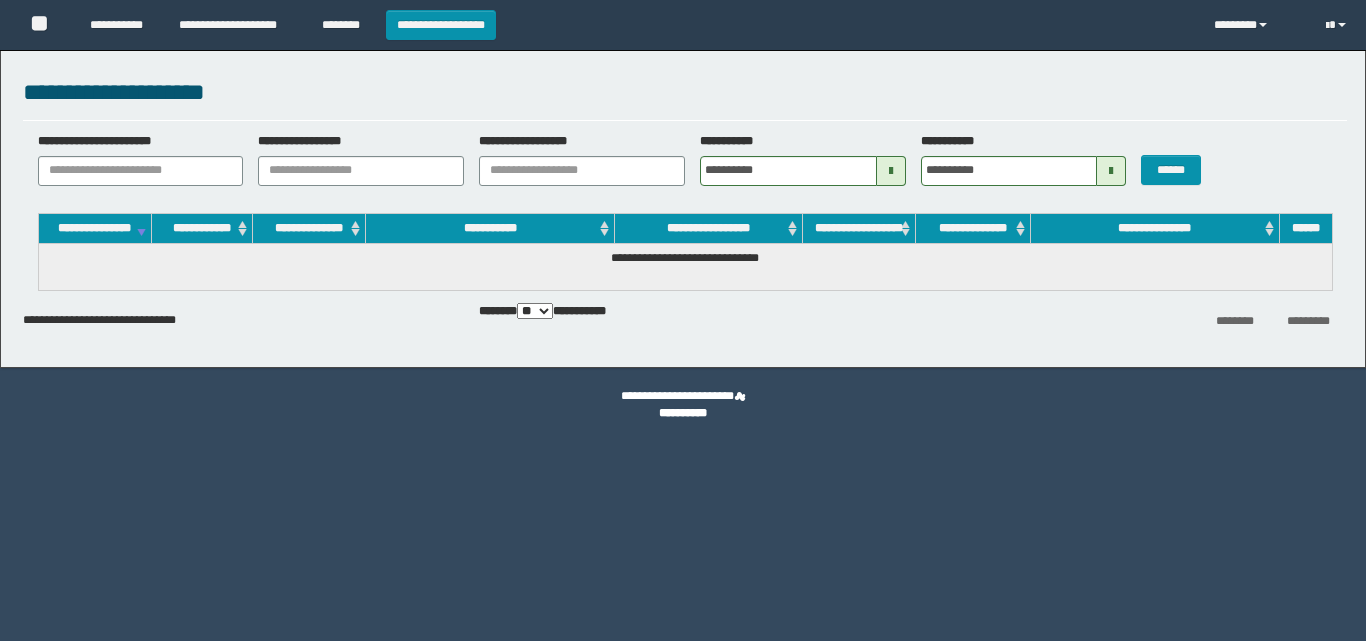 scroll, scrollTop: 0, scrollLeft: 0, axis: both 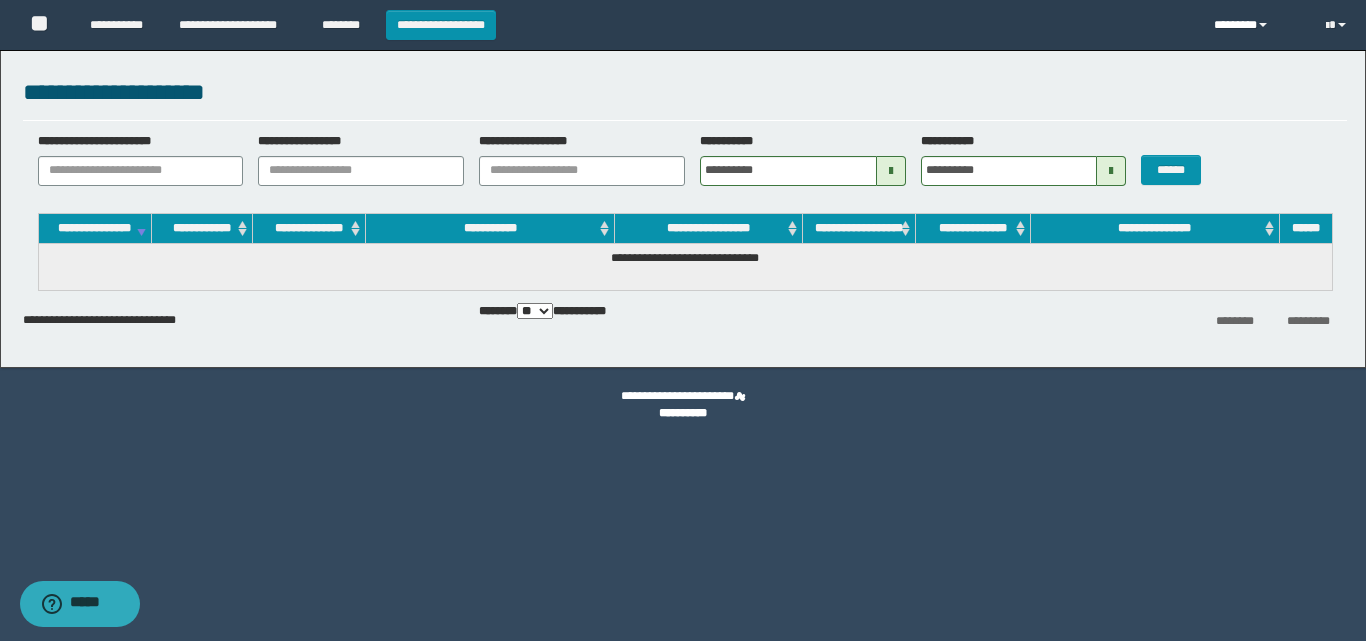 click on "********" at bounding box center [1255, 25] 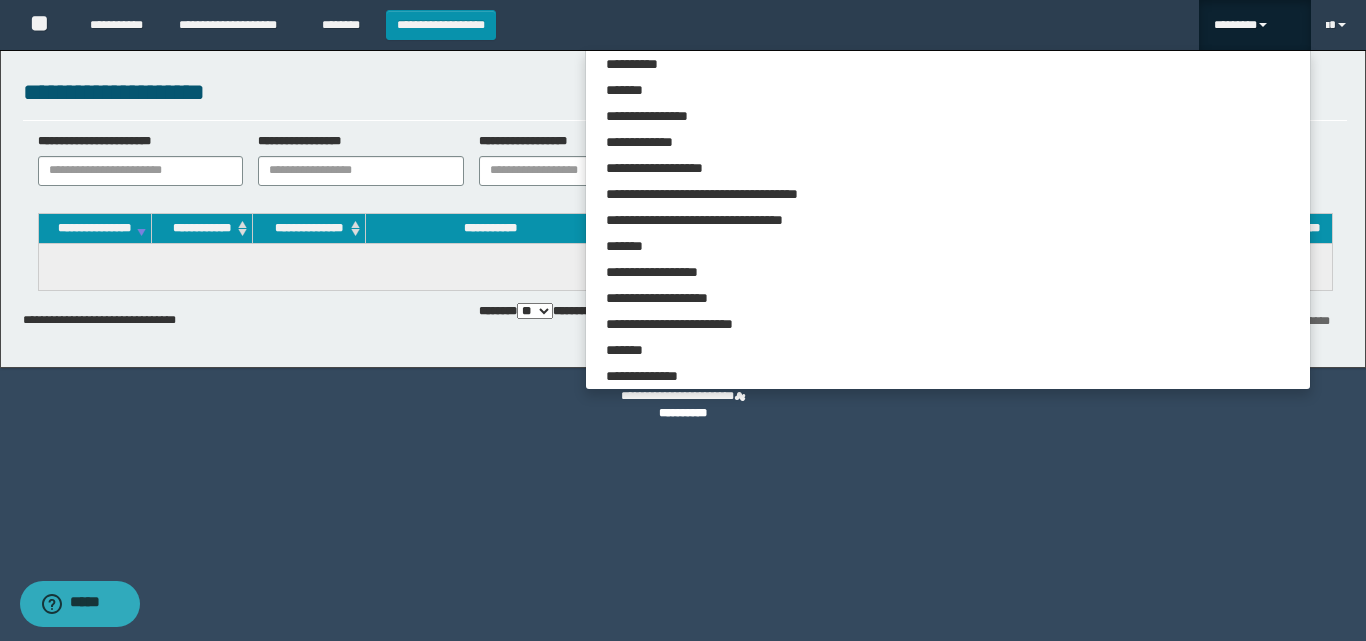 scroll, scrollTop: 4685, scrollLeft: 0, axis: vertical 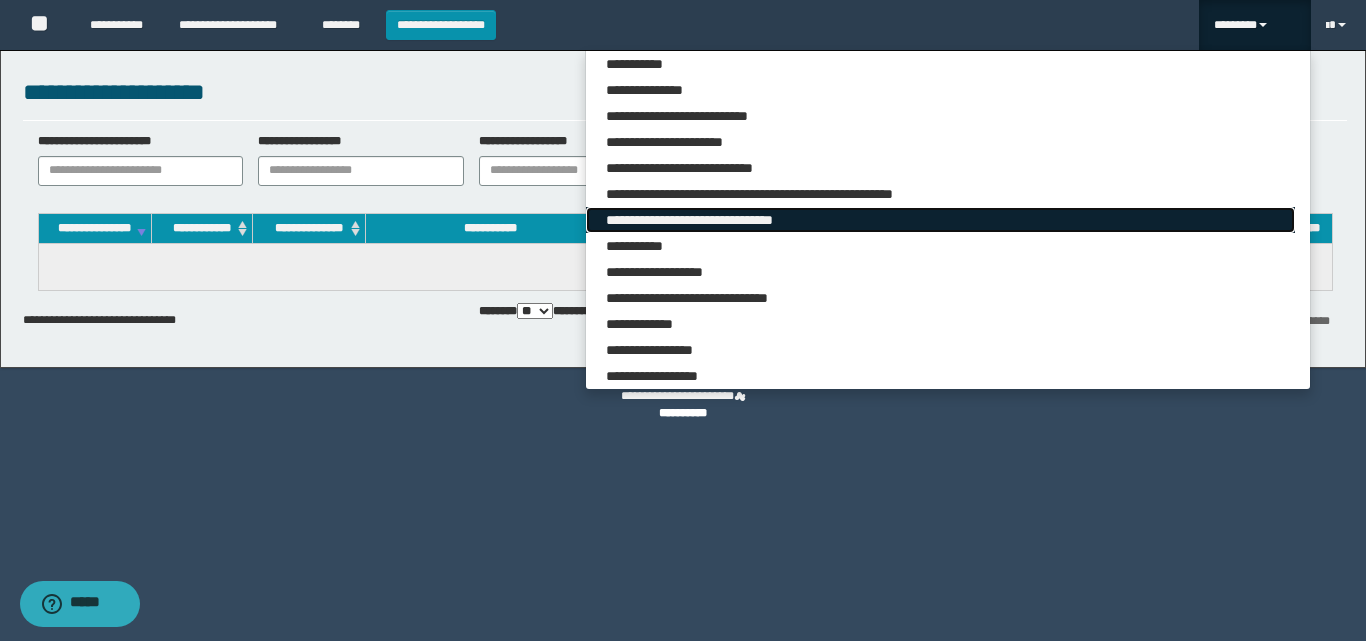 click on "**********" at bounding box center (940, 220) 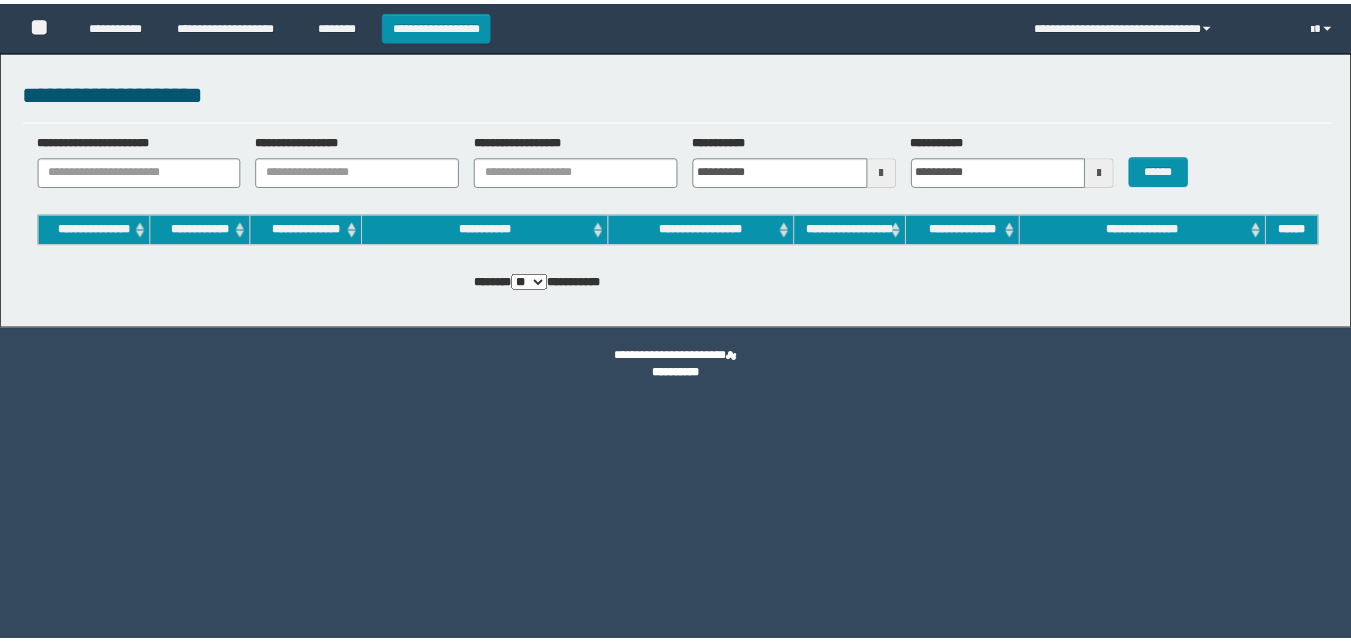 scroll, scrollTop: 0, scrollLeft: 0, axis: both 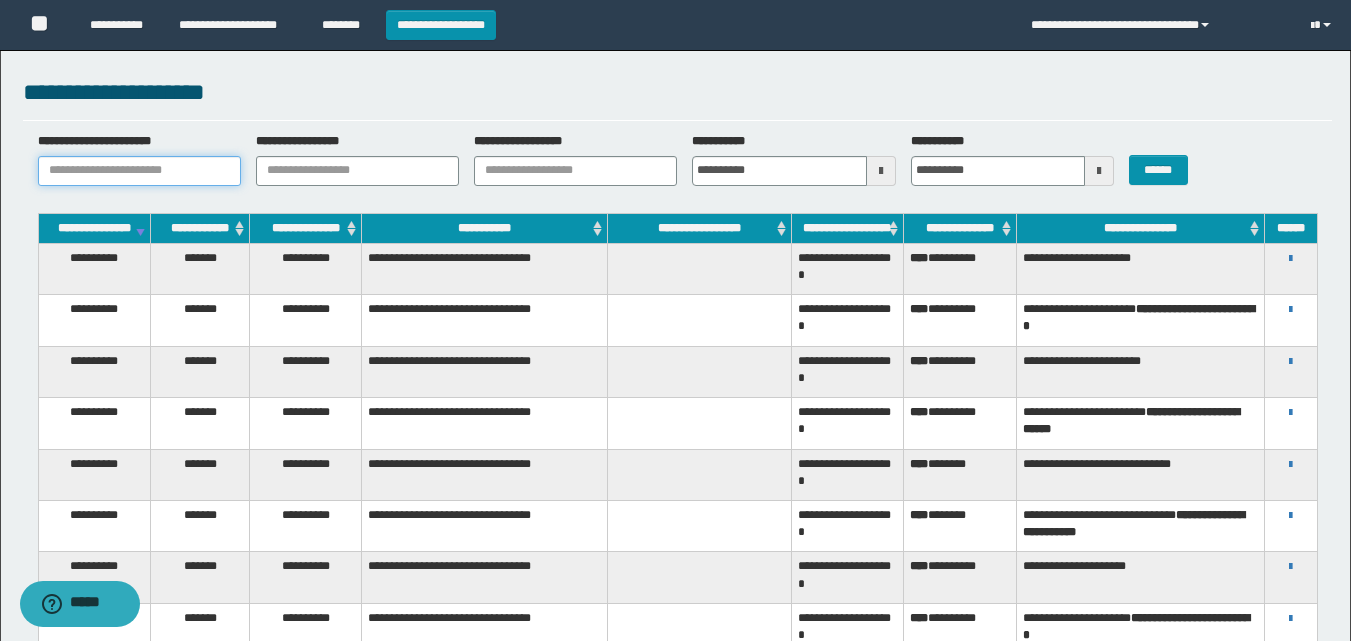 click on "**********" at bounding box center (139, 171) 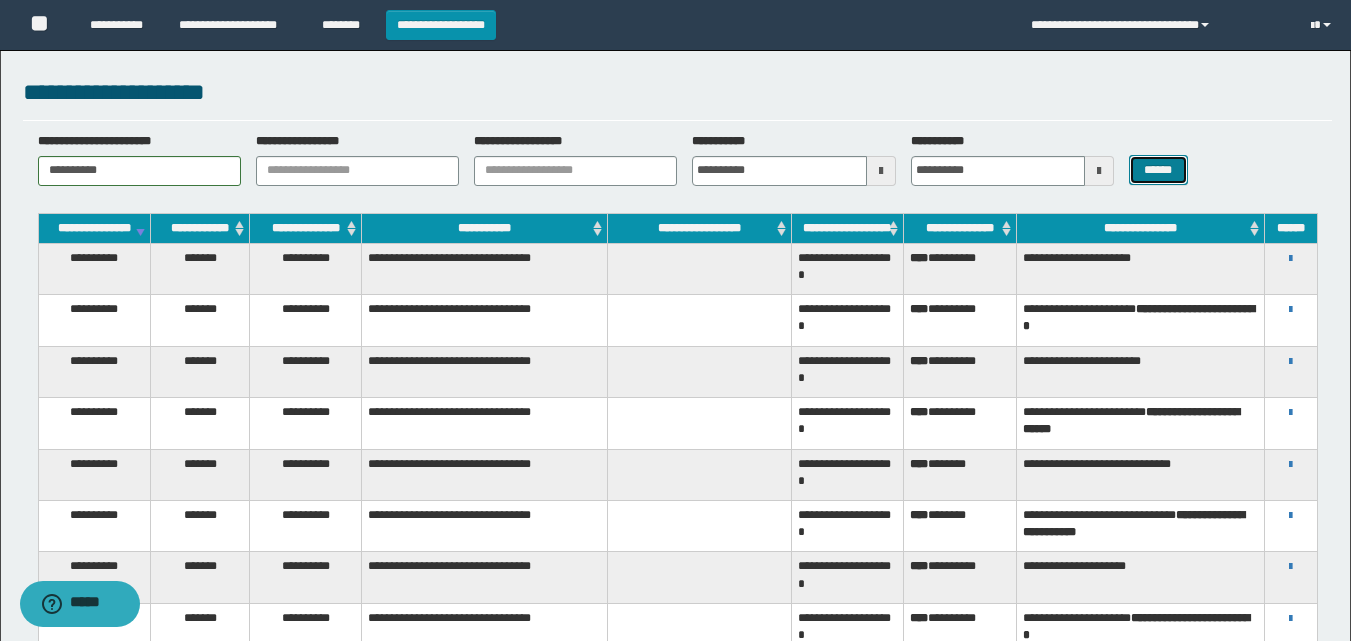 click on "******" at bounding box center [1158, 170] 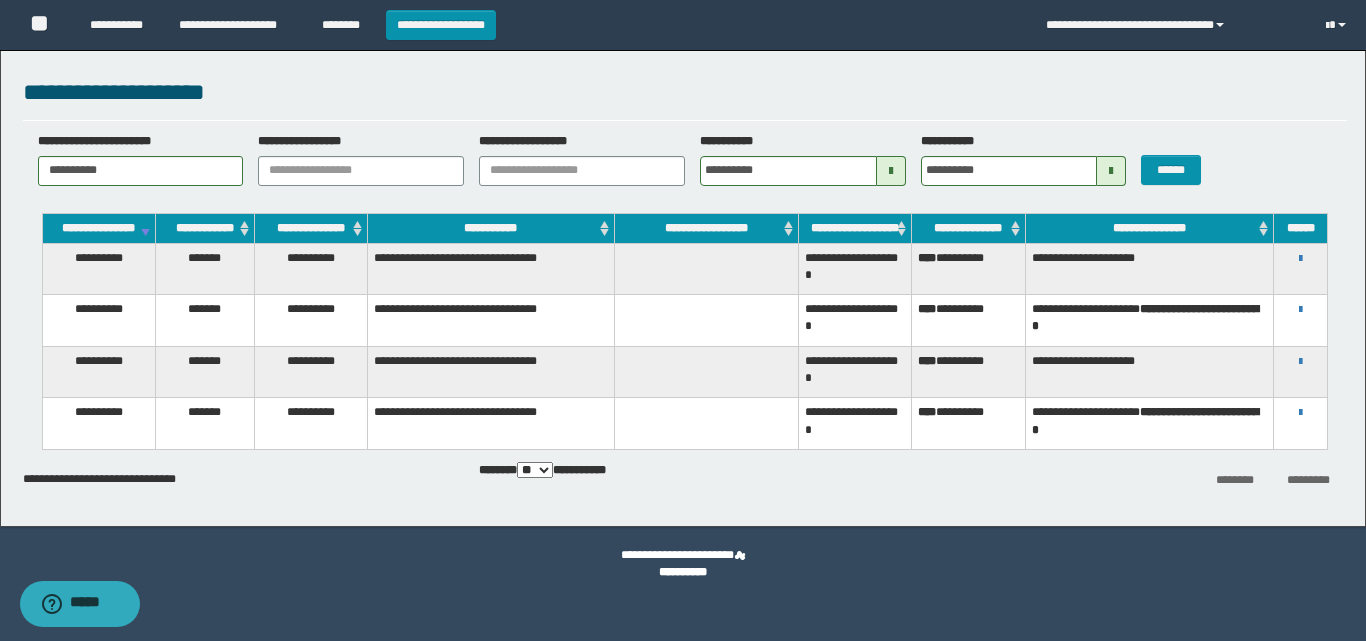 click on "**********" at bounding box center (1300, 258) 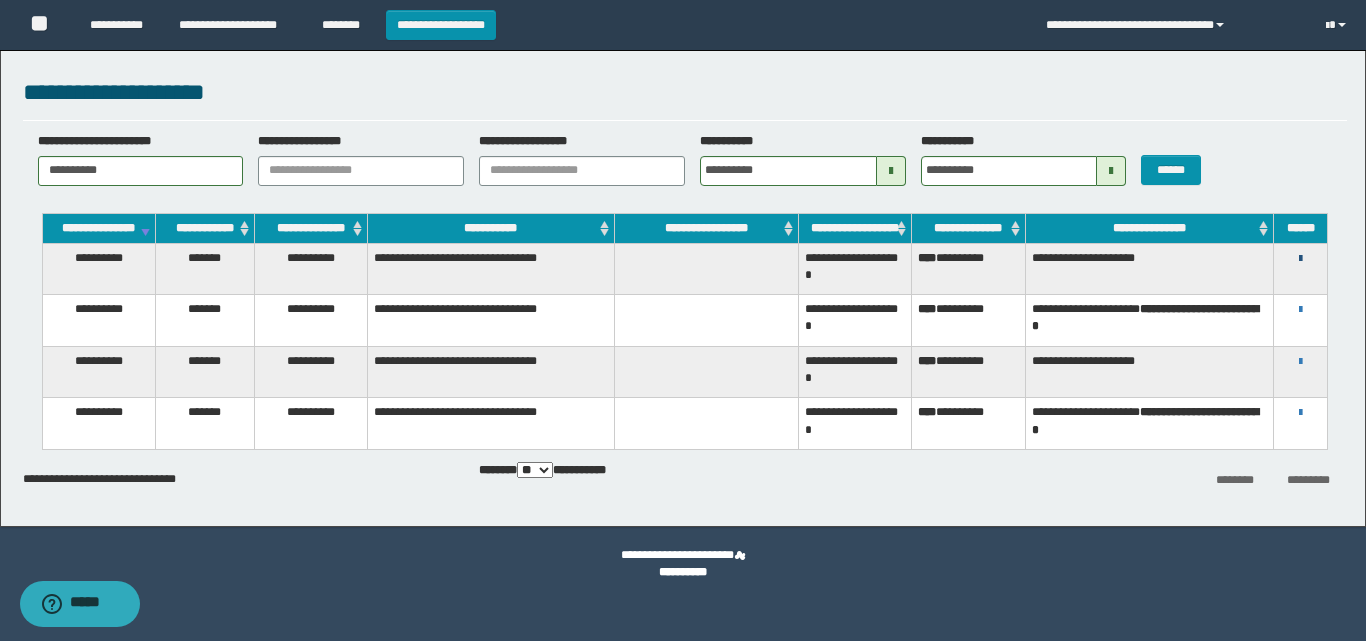 click at bounding box center (1300, 259) 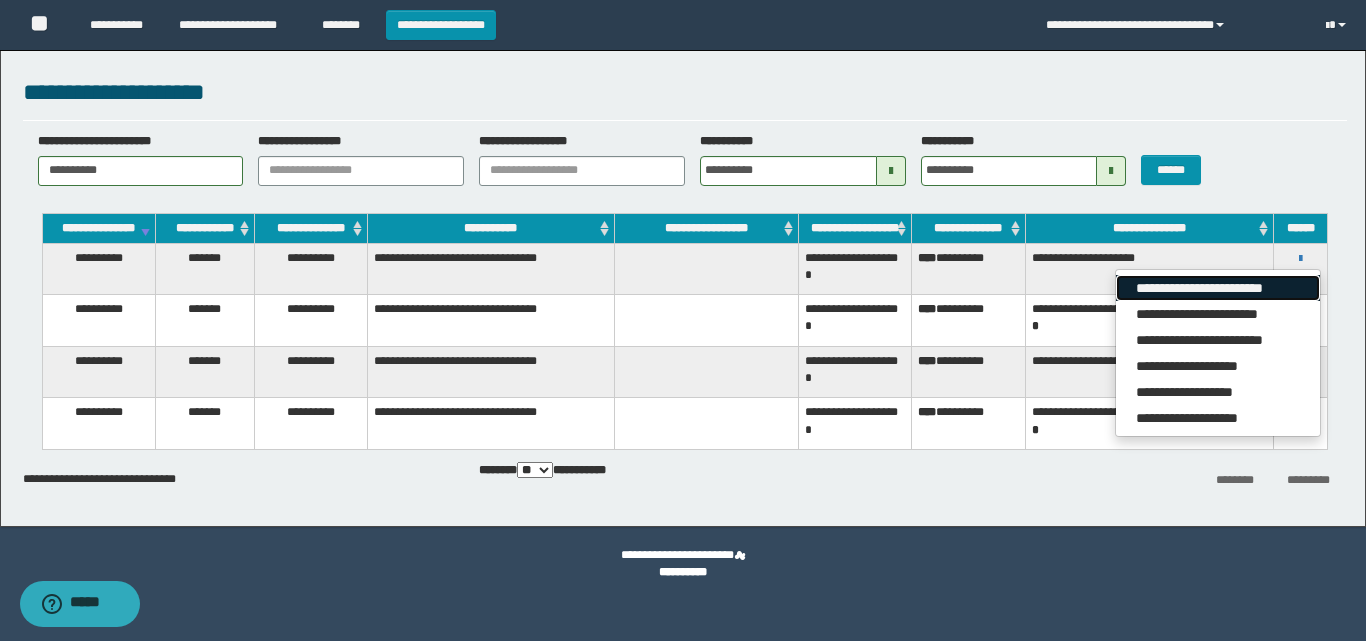 click on "**********" at bounding box center (1217, 288) 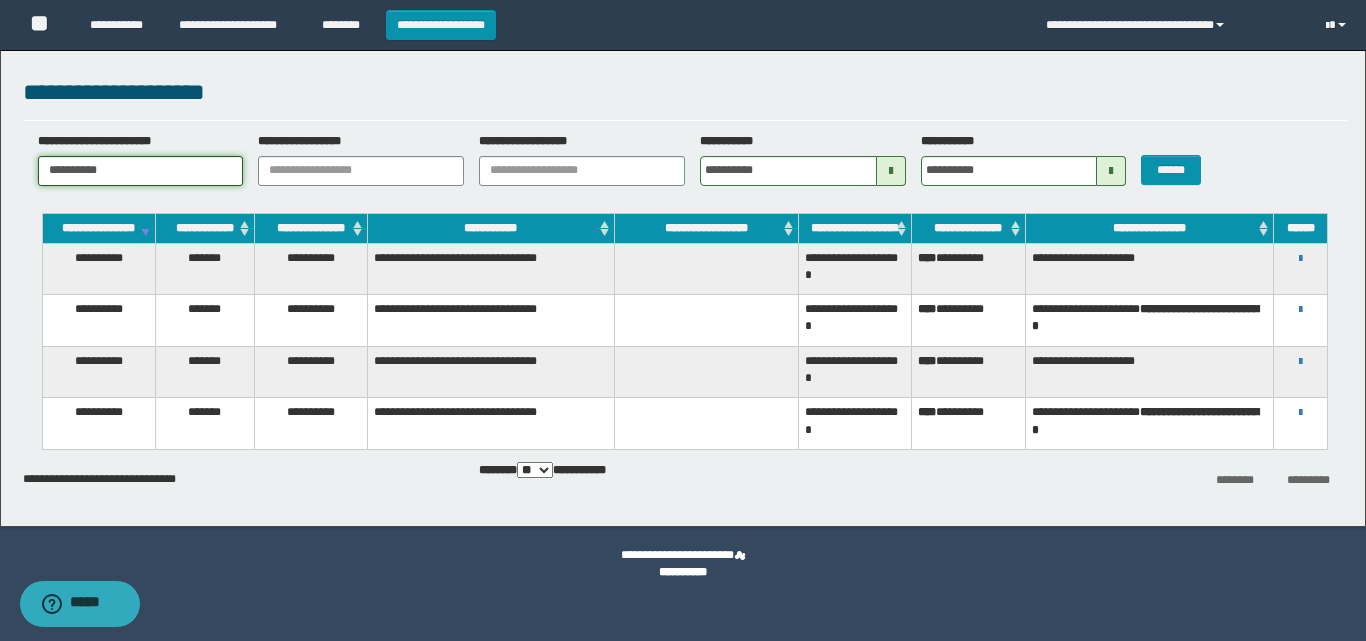 click on "**********" at bounding box center (141, 171) 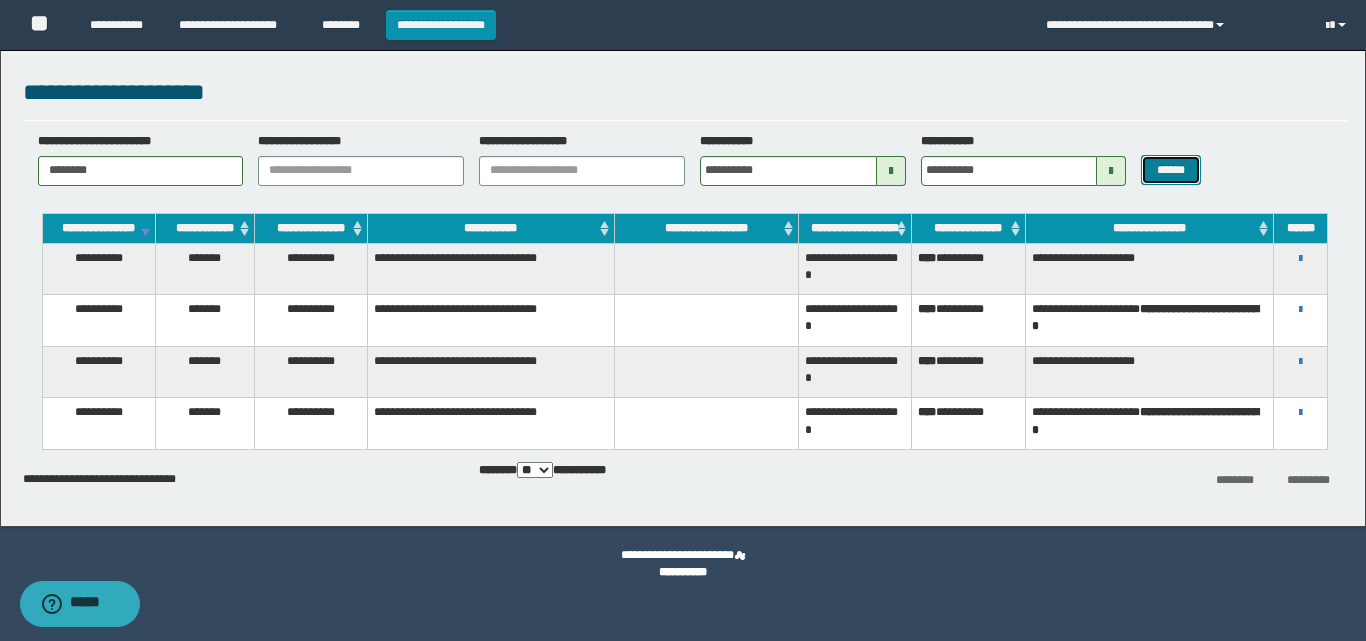 click on "******" at bounding box center [1170, 170] 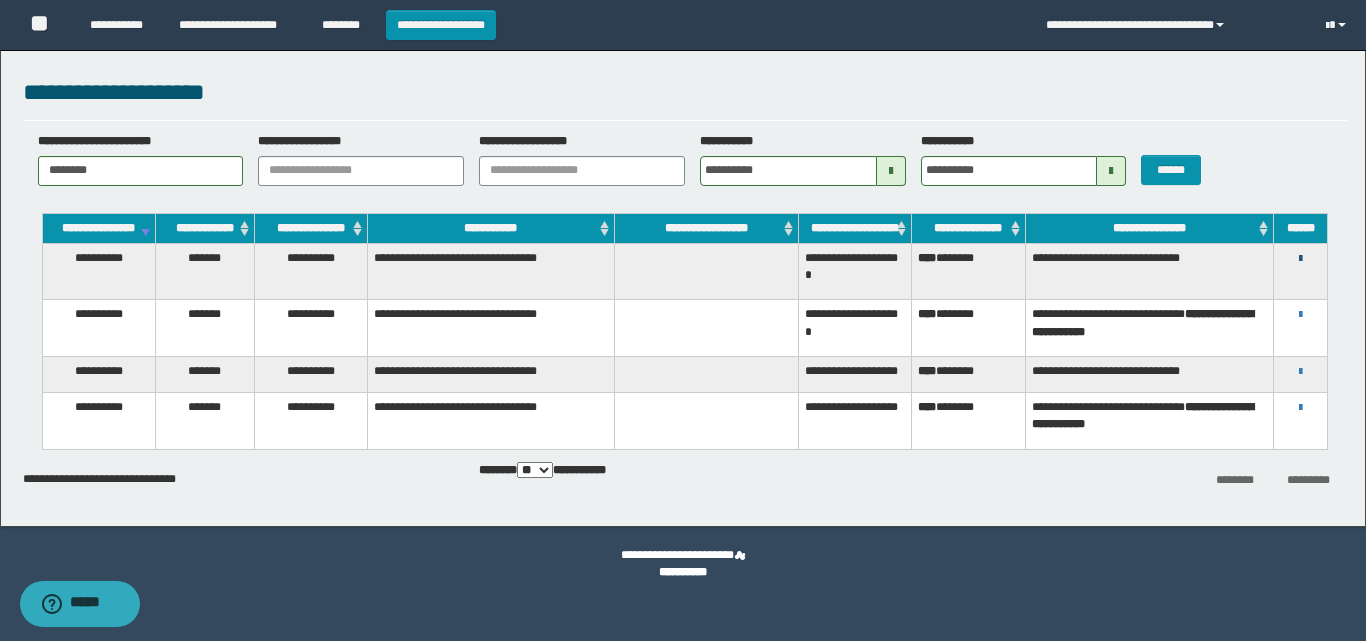 click at bounding box center (1300, 259) 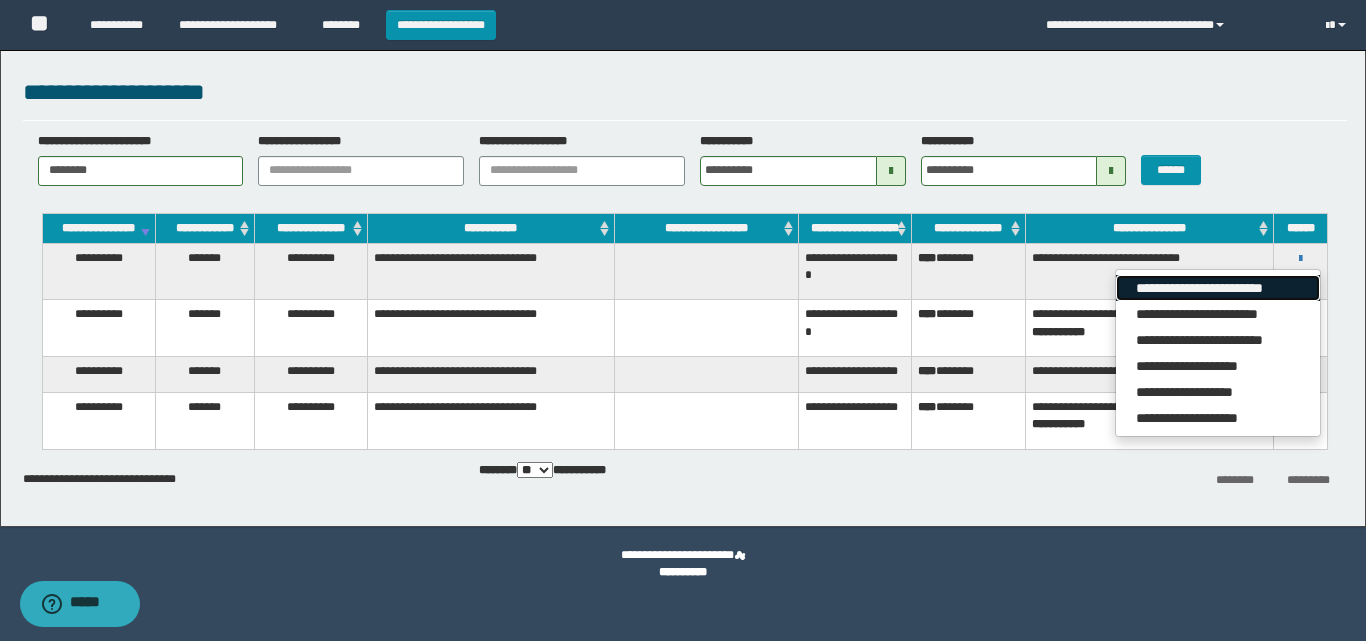 click on "**********" at bounding box center (1217, 288) 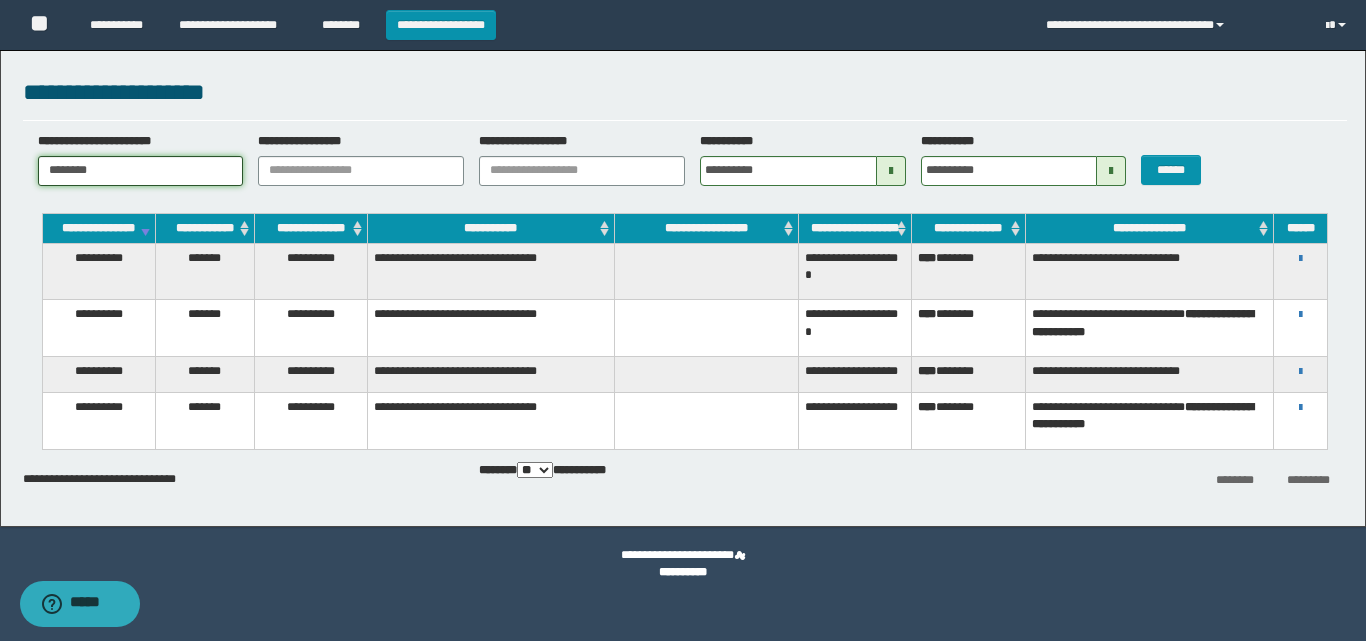 click on "********" at bounding box center (141, 171) 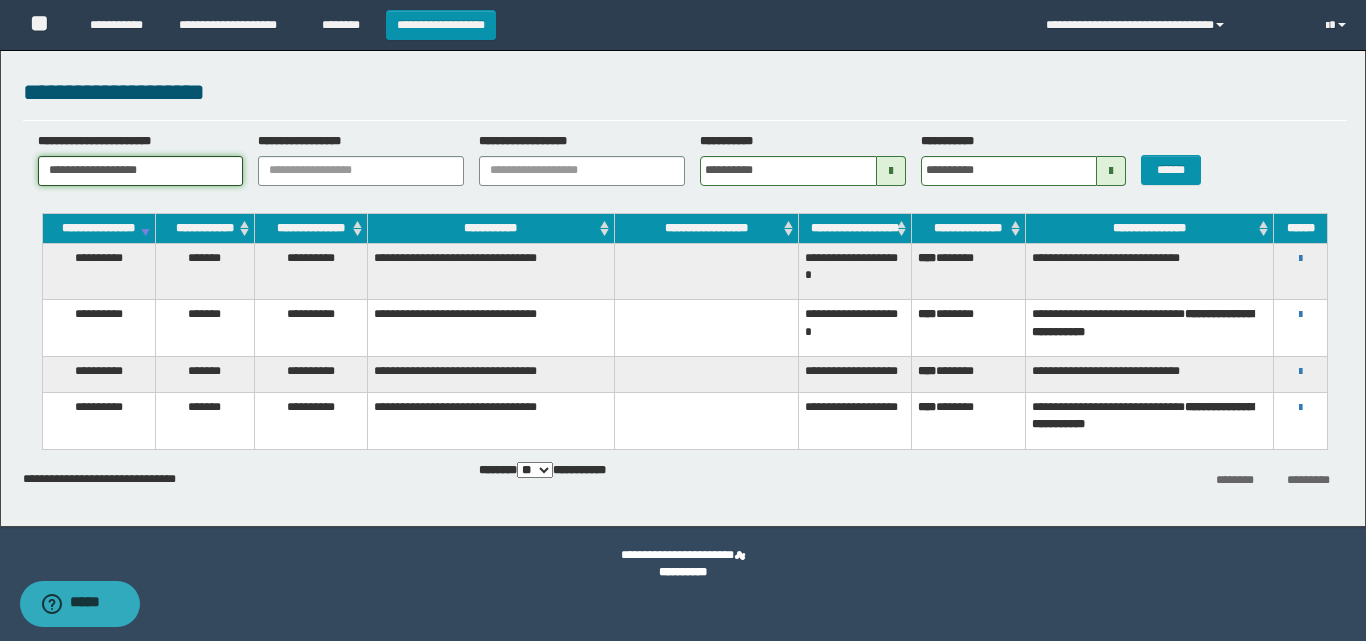 click on "**********" at bounding box center (141, 171) 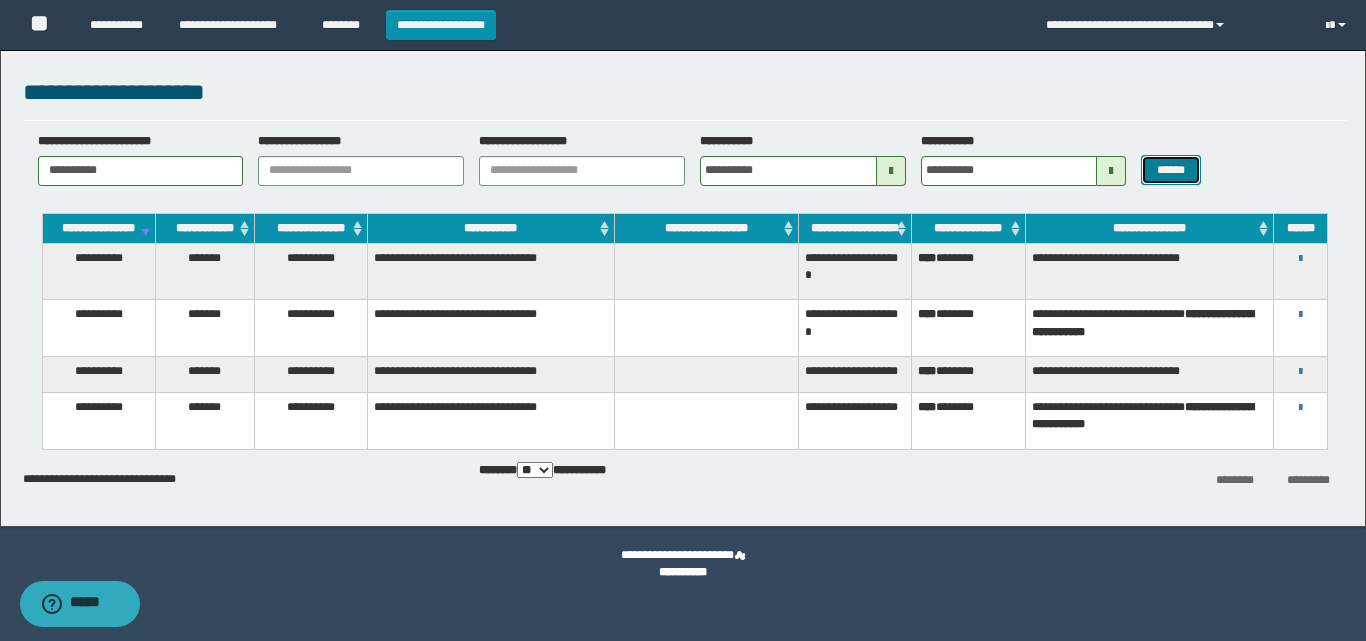 click on "******" at bounding box center [1170, 170] 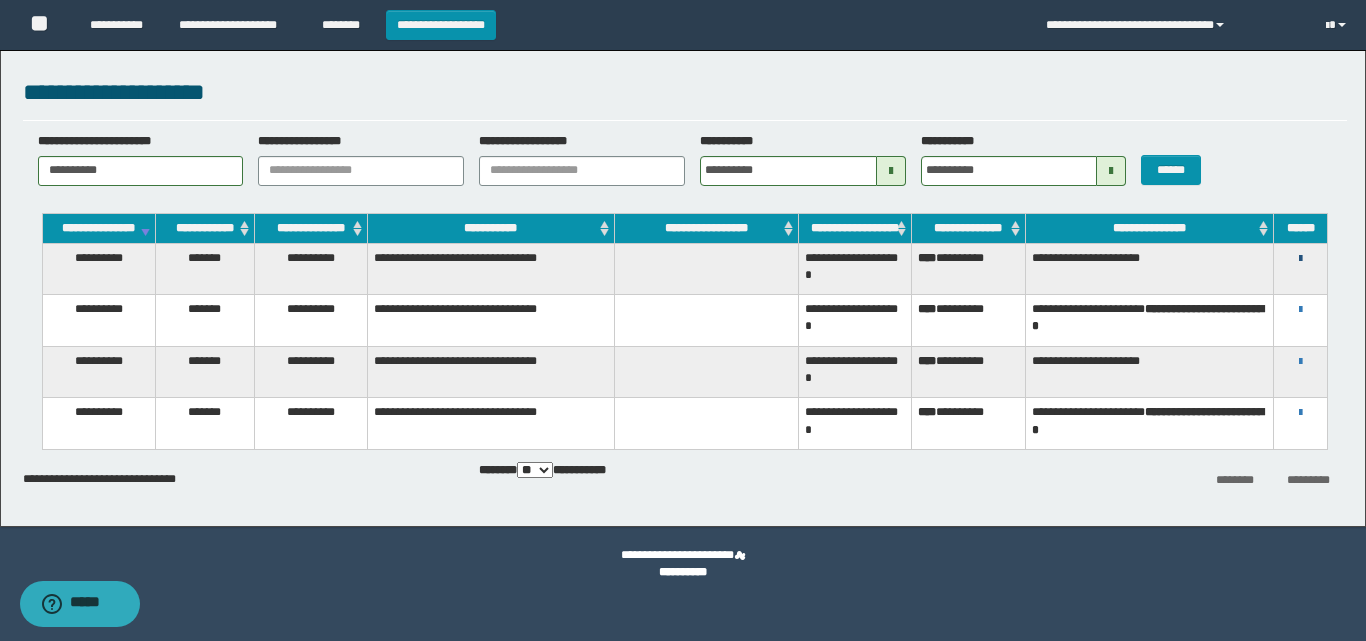 click at bounding box center [1300, 259] 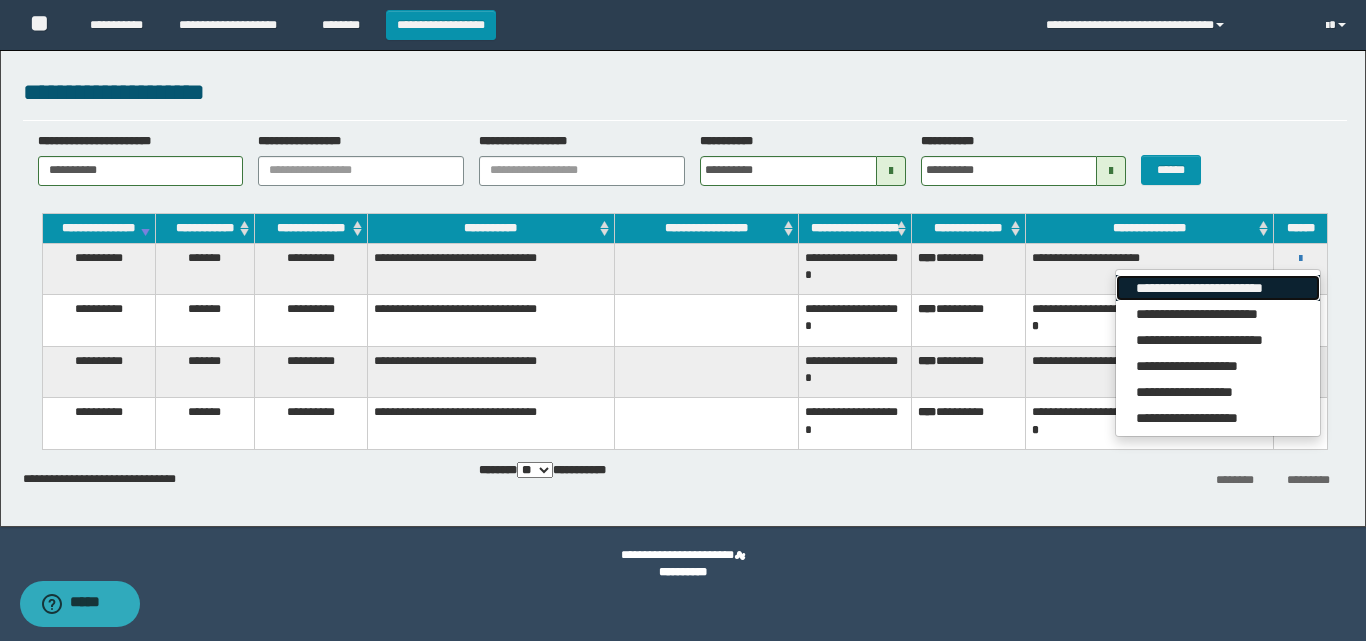 click on "**********" at bounding box center [1217, 288] 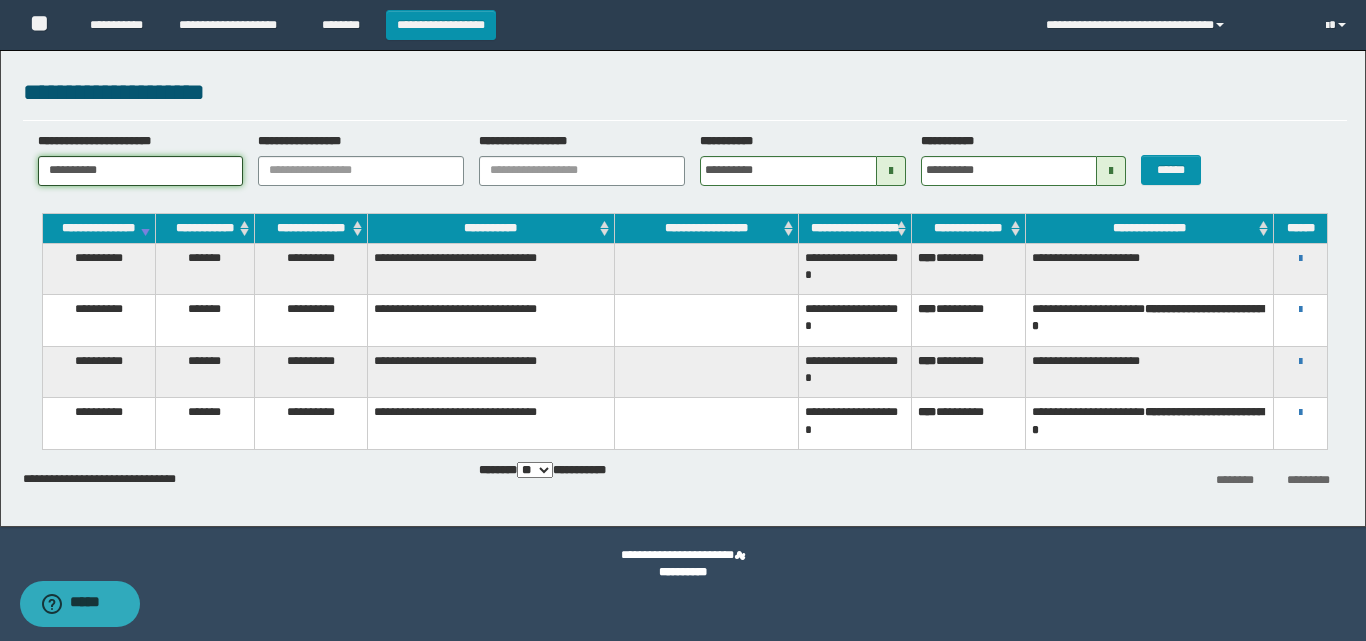 click on "**********" at bounding box center [141, 171] 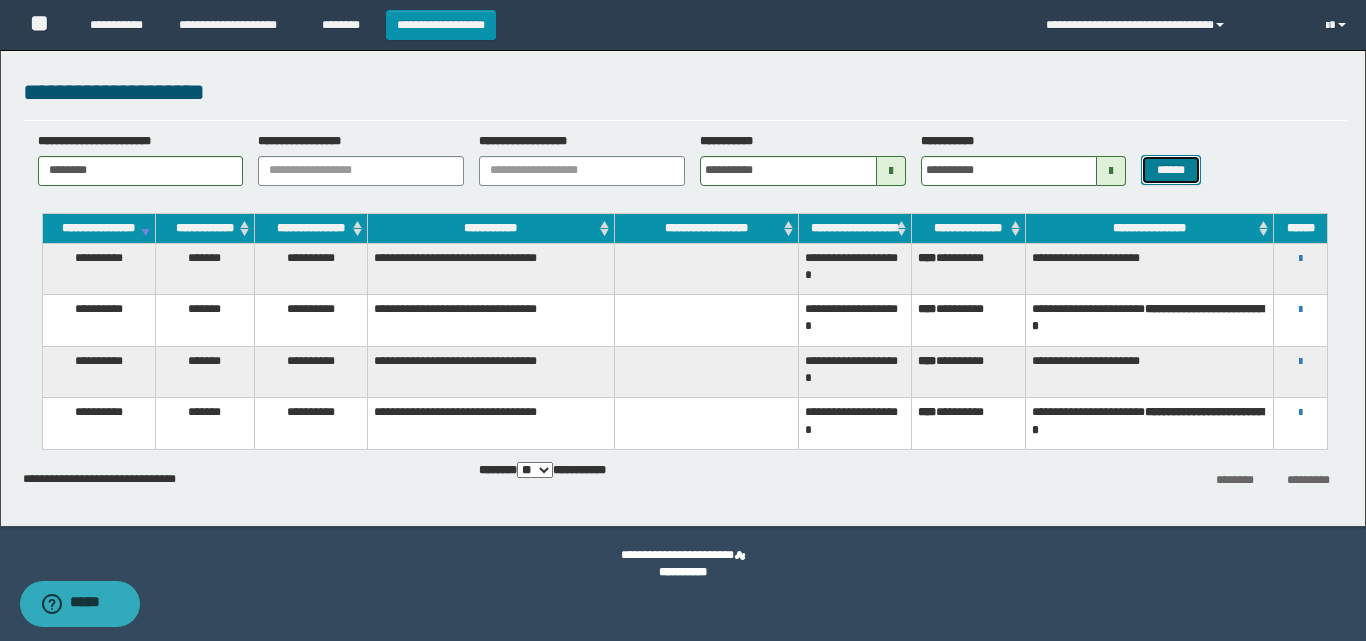 click on "******" at bounding box center [1170, 170] 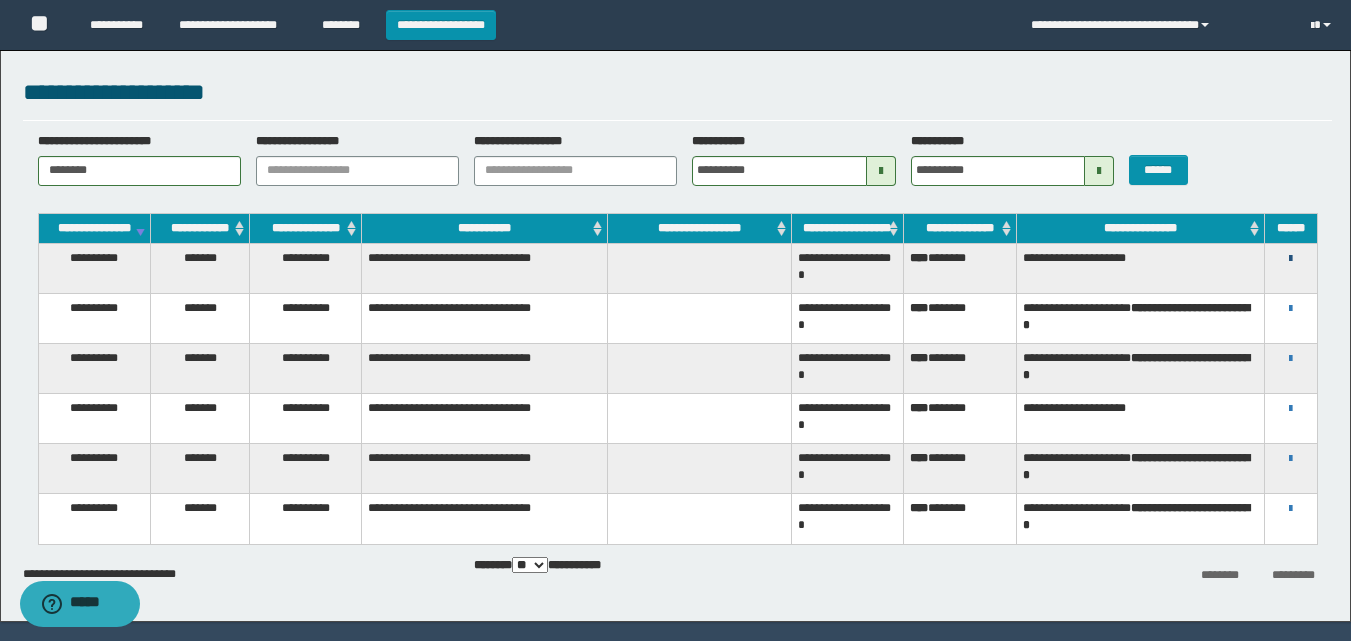 click at bounding box center (1290, 259) 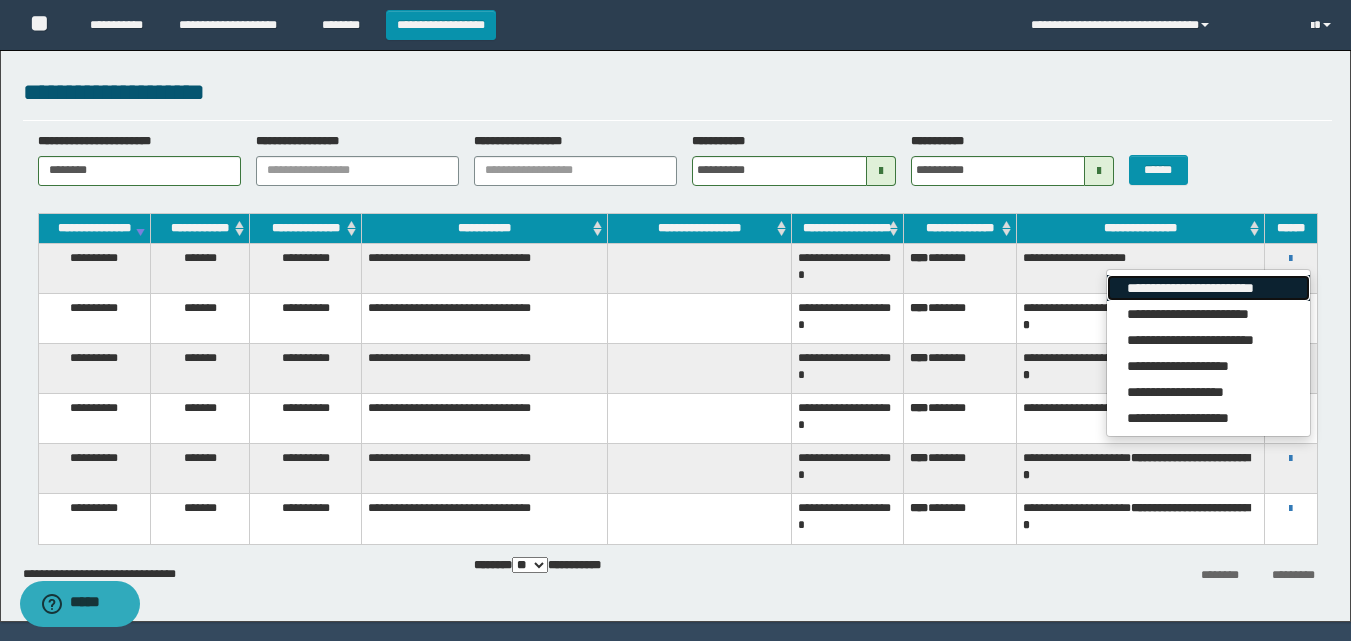 click on "**********" at bounding box center (1208, 288) 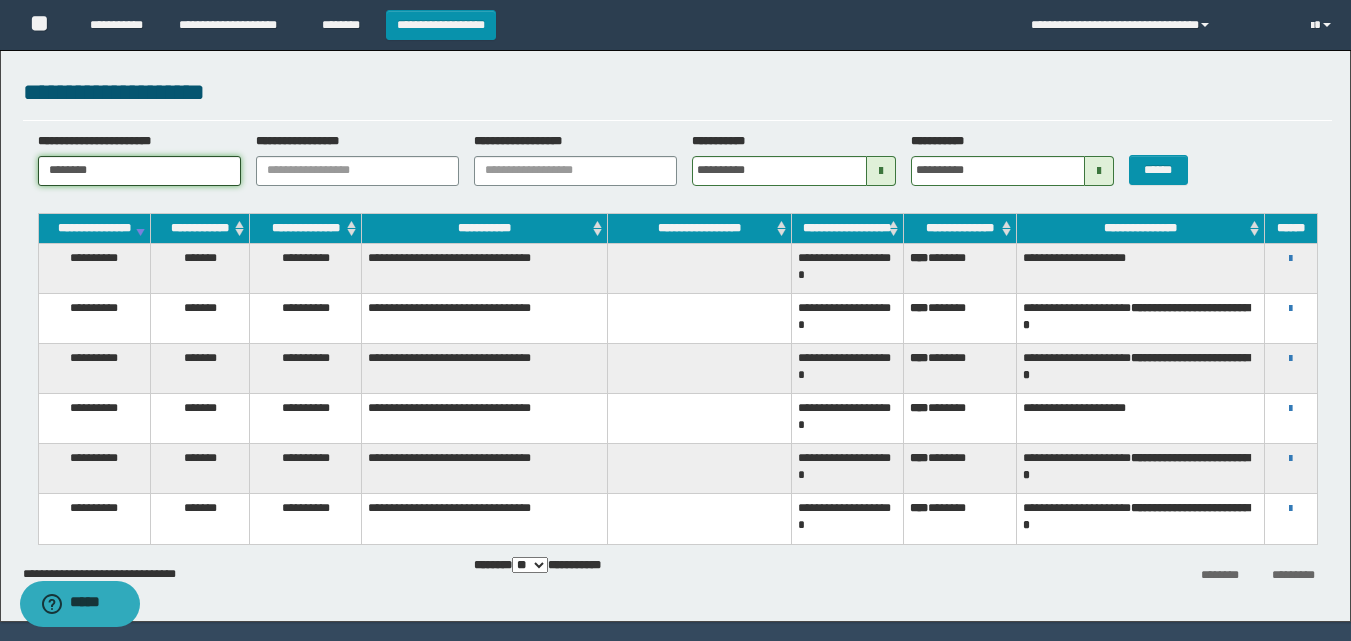 click on "********" at bounding box center [139, 171] 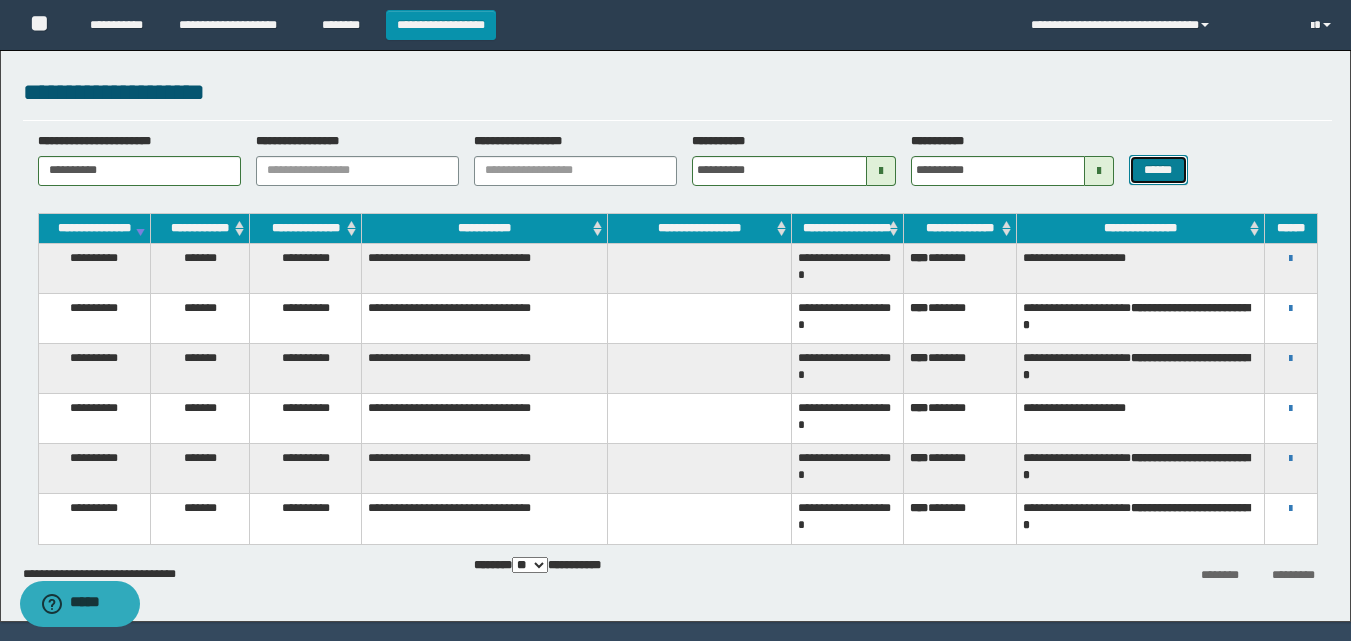 click on "******" at bounding box center [1158, 170] 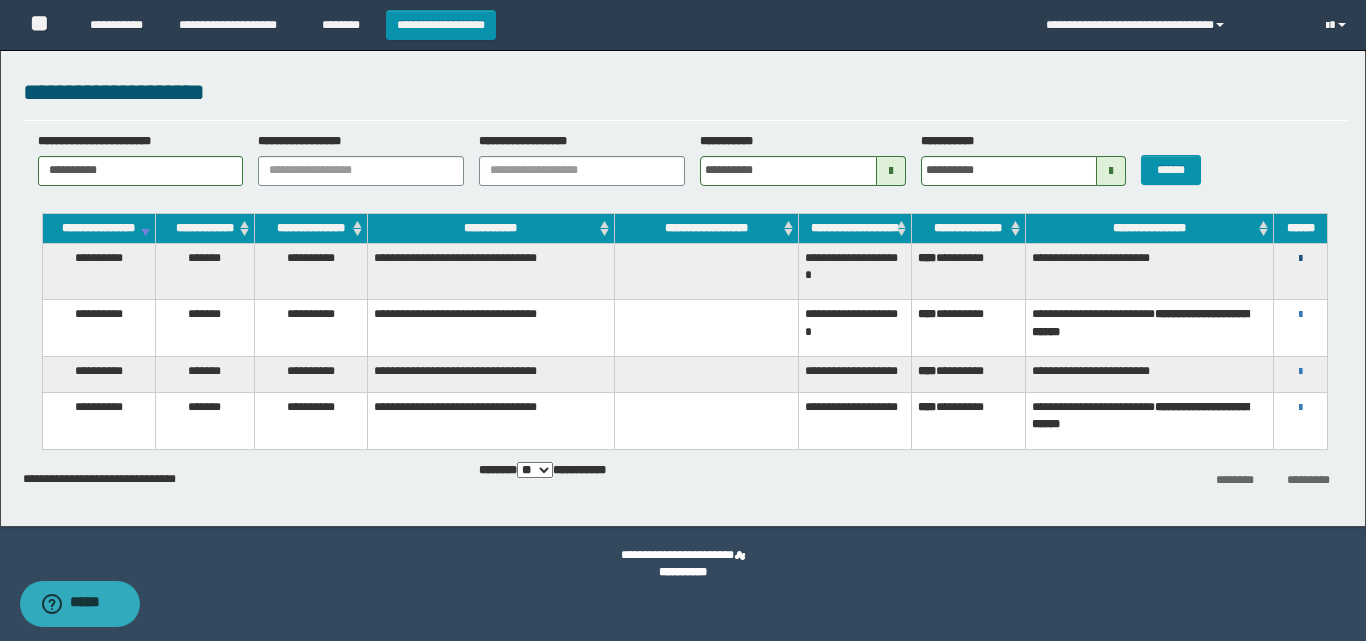 click at bounding box center [1300, 259] 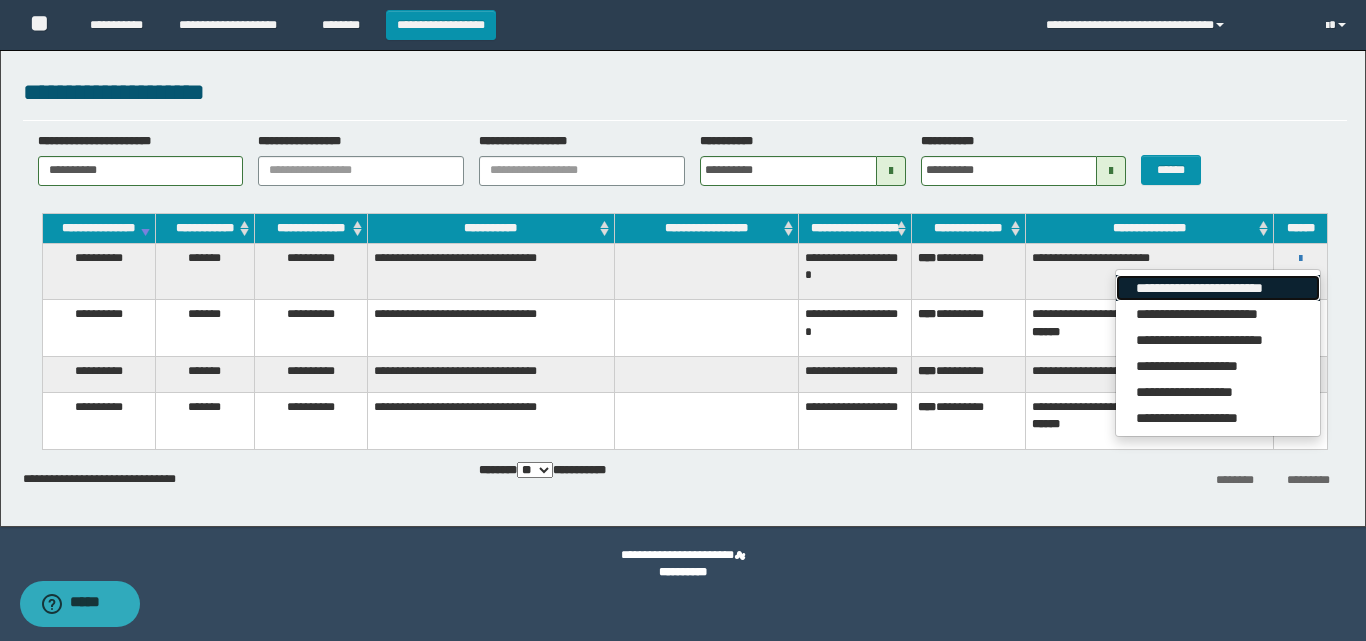 click on "**********" at bounding box center (1217, 288) 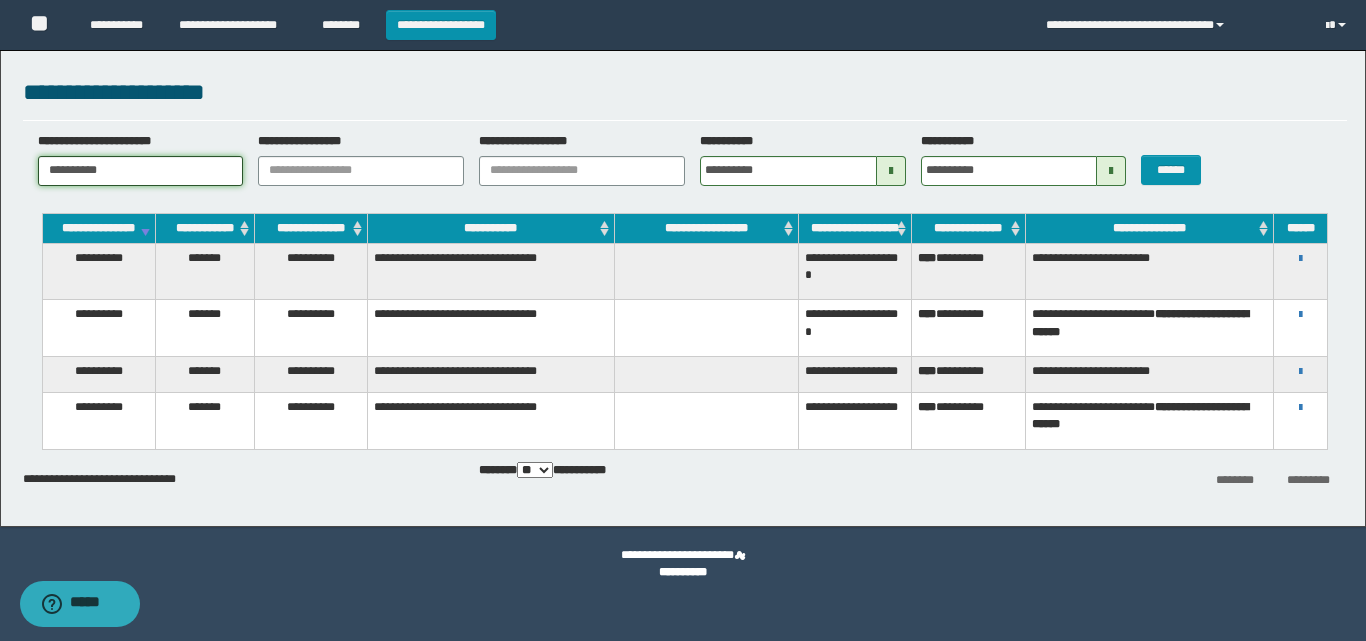 click on "**********" at bounding box center (141, 171) 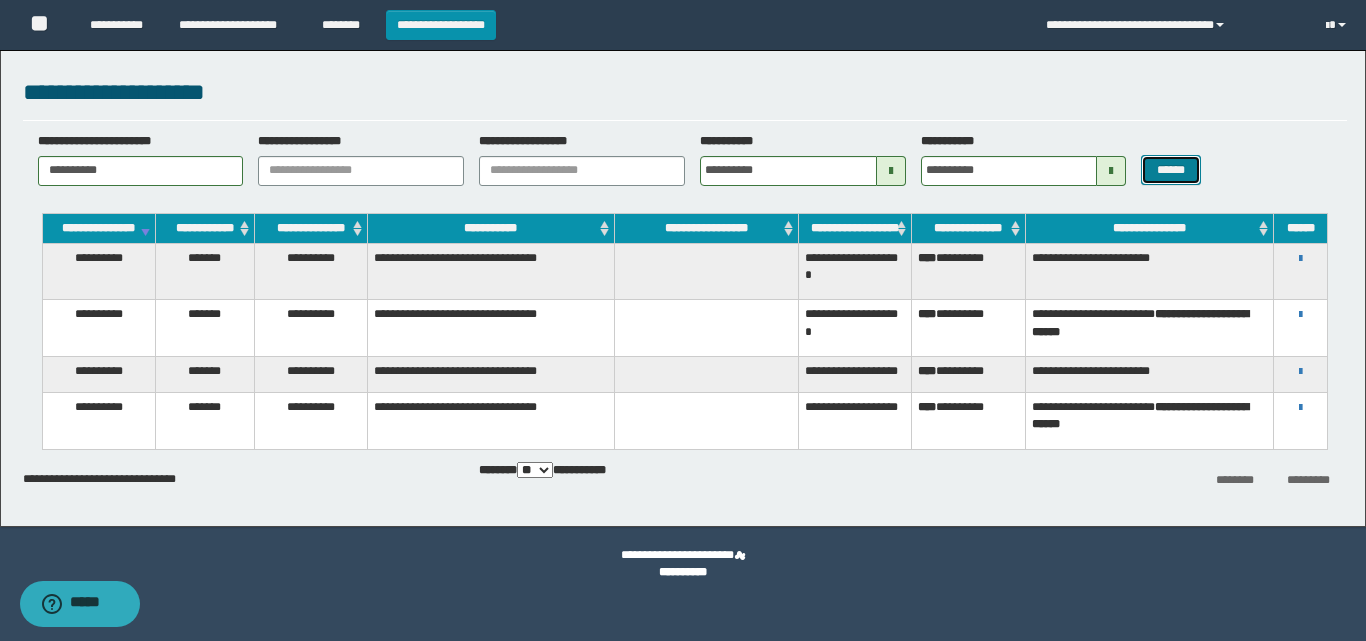 click on "******" at bounding box center [1170, 170] 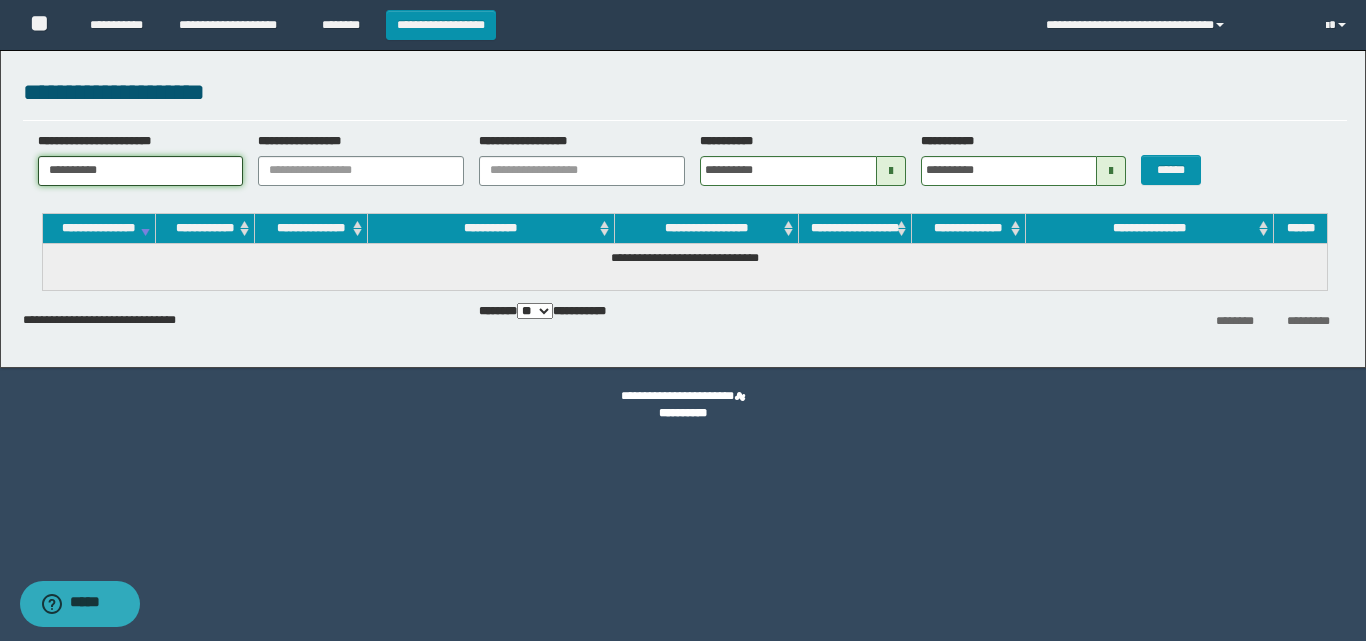 click on "**********" at bounding box center (141, 171) 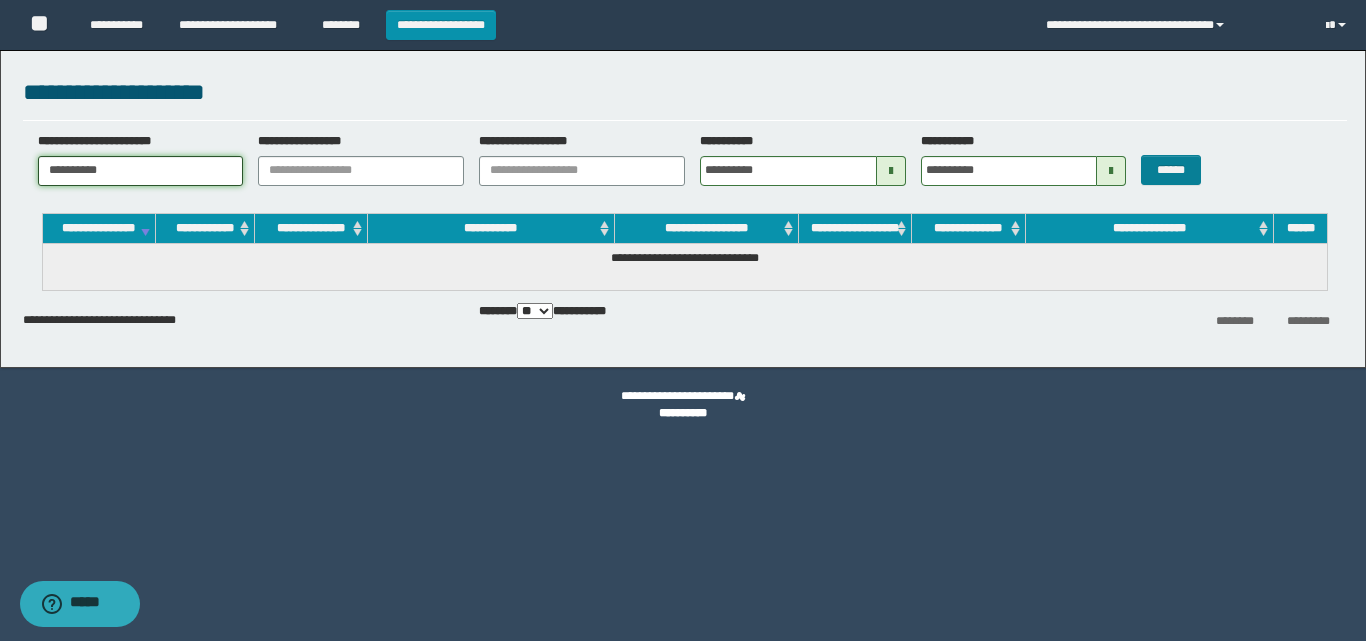 type on "**********" 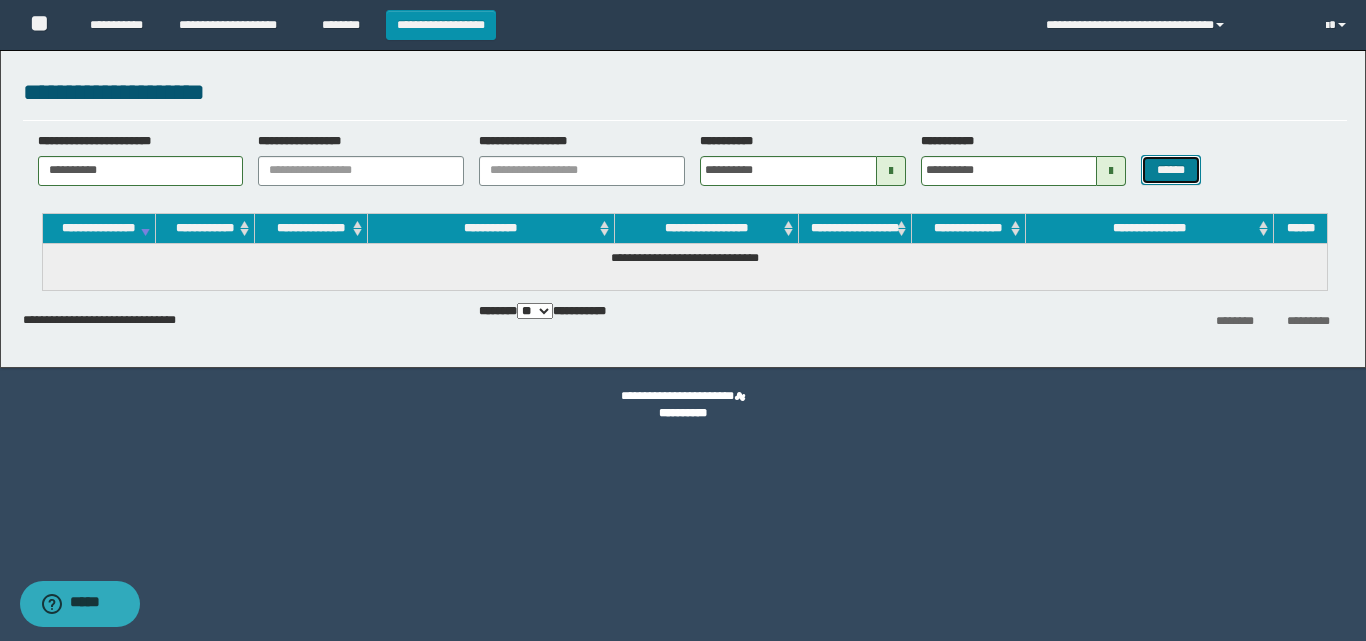 click on "******" at bounding box center (1170, 170) 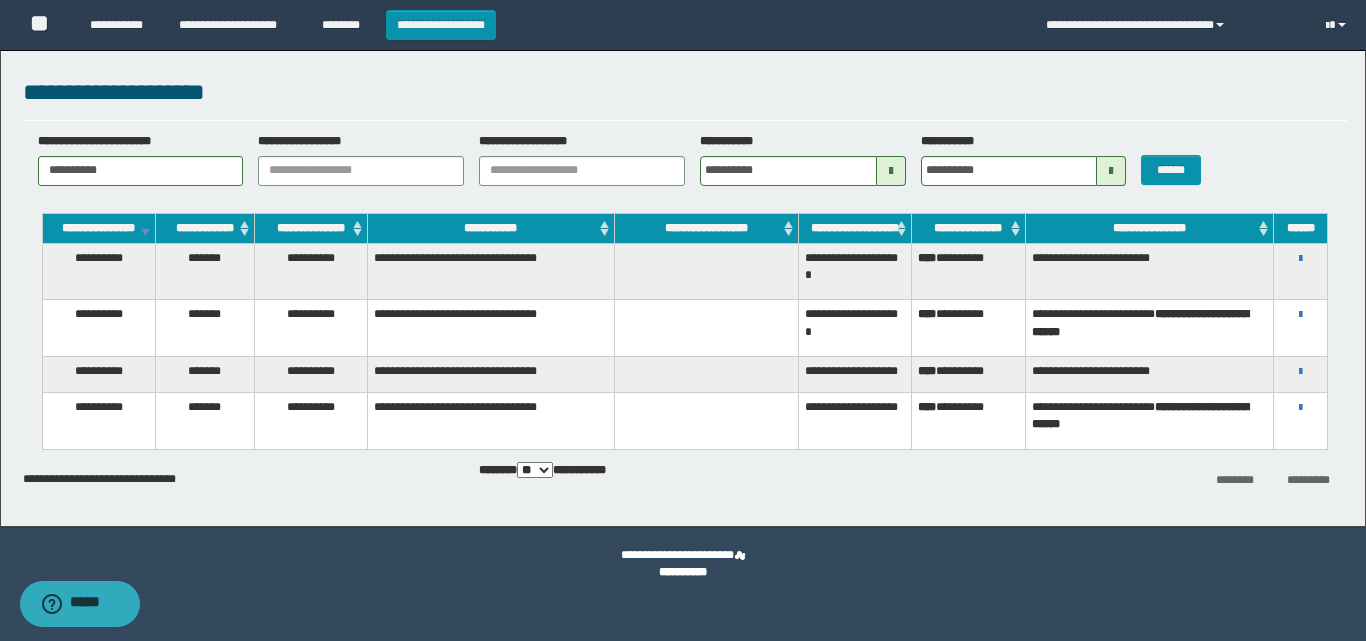 click on "**********" at bounding box center [1300, 271] 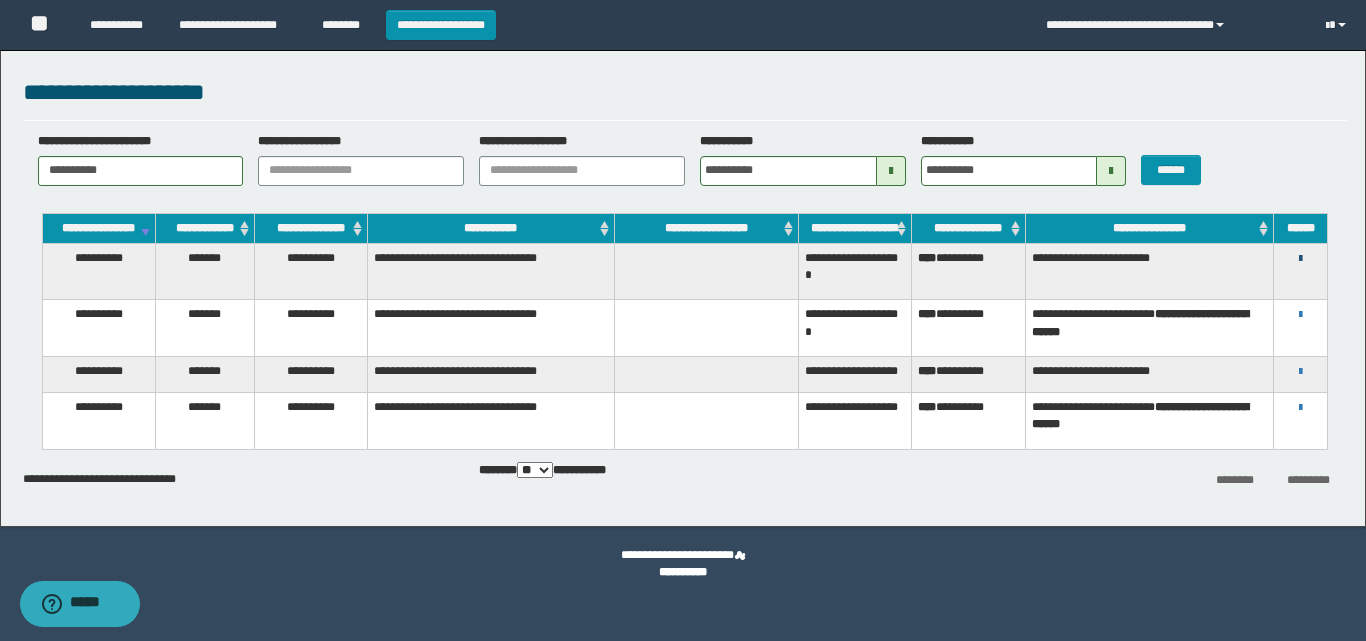 click at bounding box center [1300, 259] 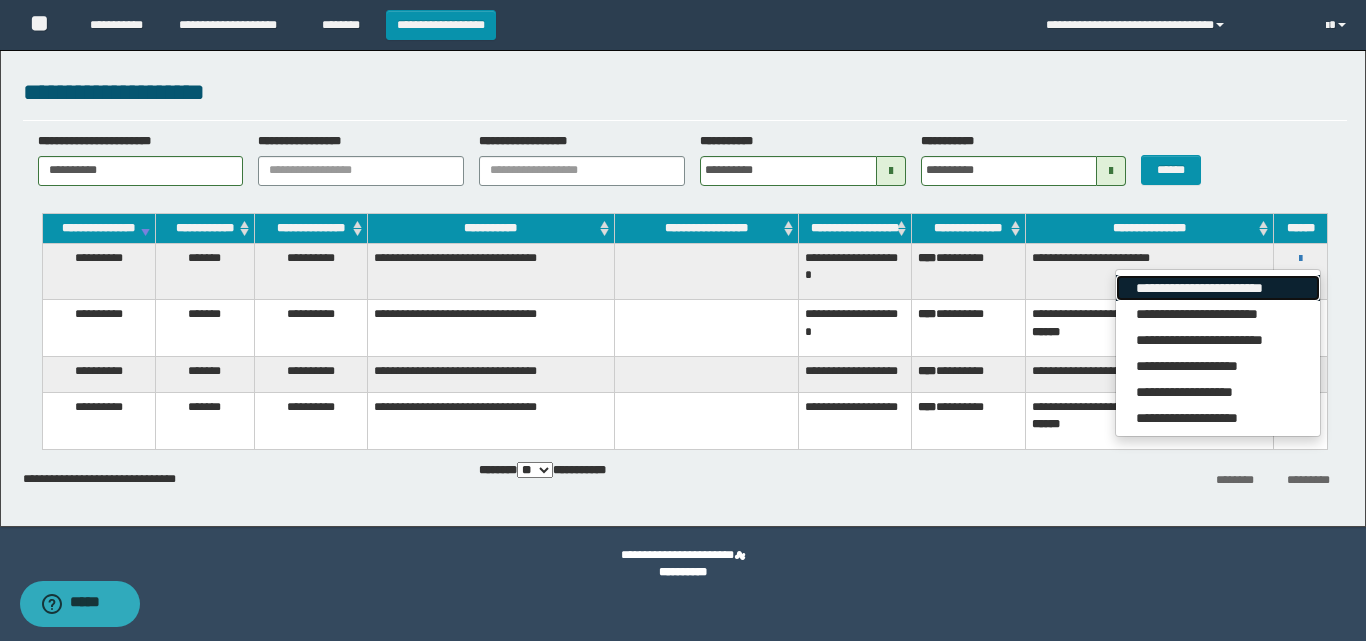 click on "**********" at bounding box center [1217, 288] 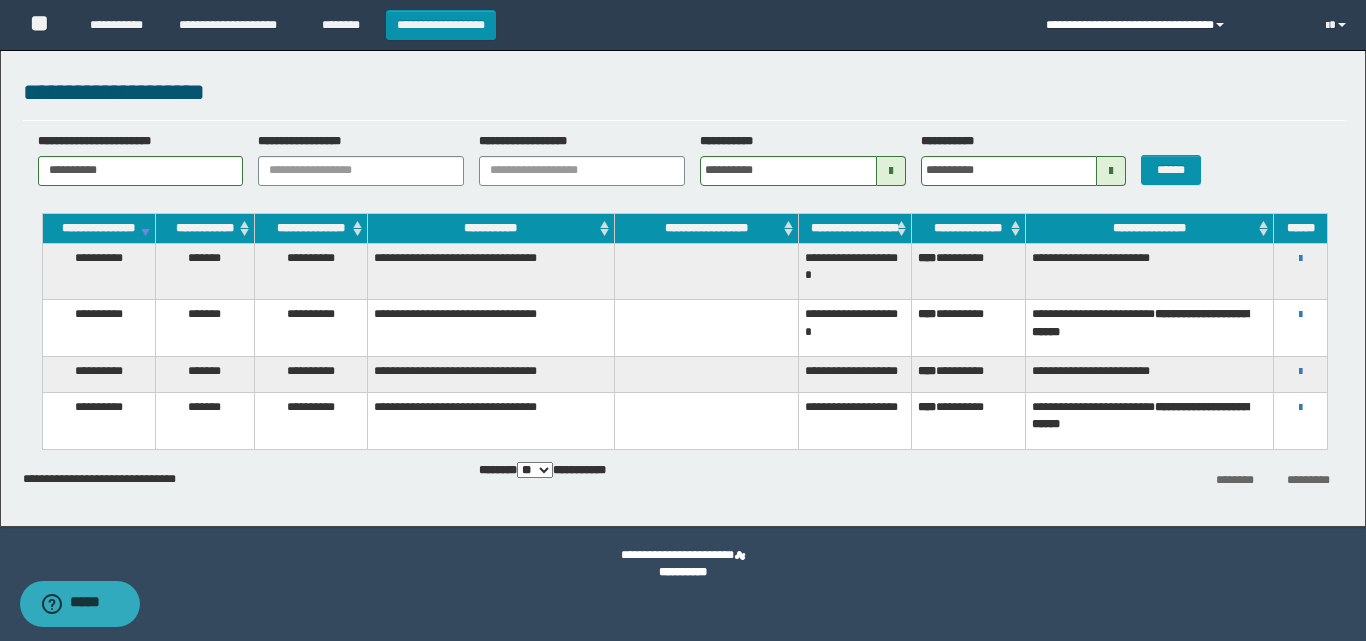 click on "**********" at bounding box center (1171, 25) 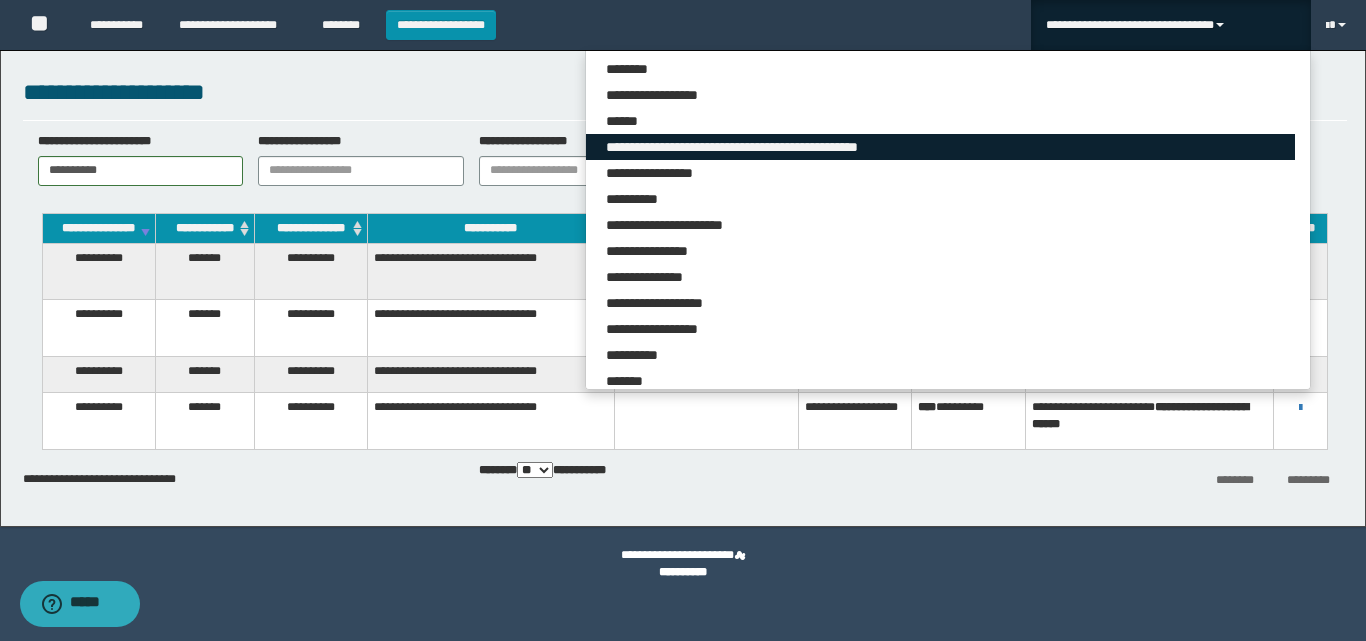scroll, scrollTop: 291, scrollLeft: 0, axis: vertical 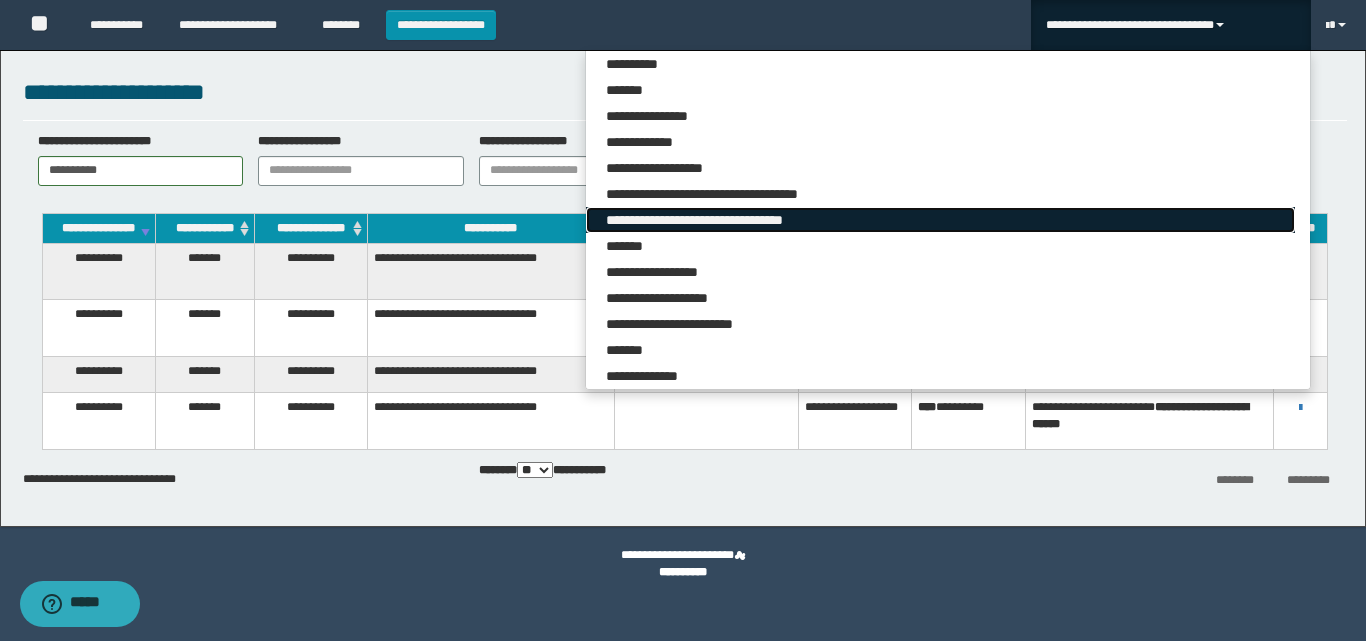 click on "**********" at bounding box center [940, 220] 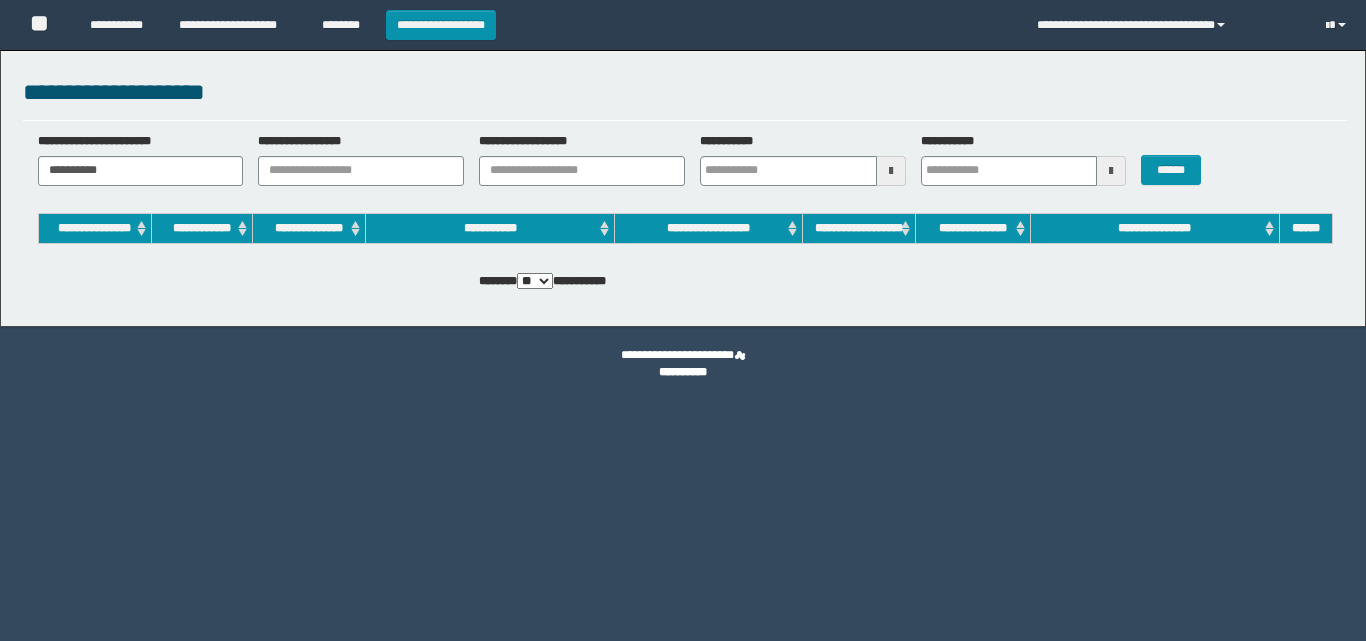 scroll, scrollTop: 0, scrollLeft: 0, axis: both 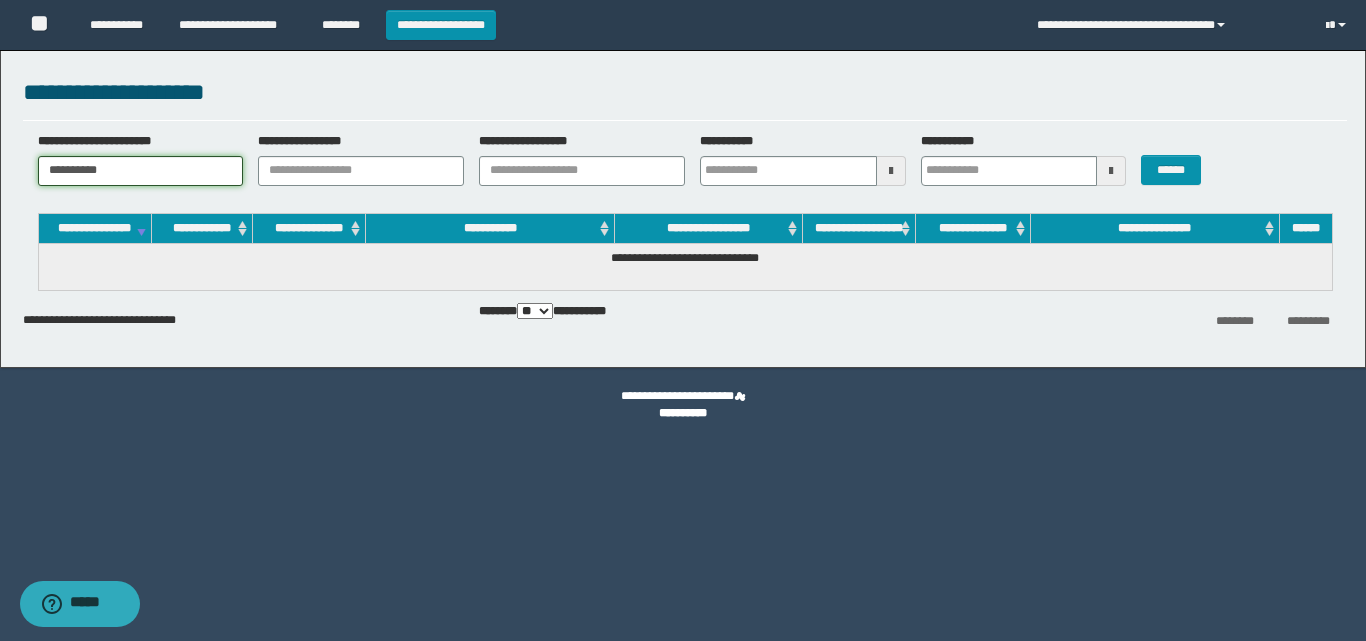 click on "**********" at bounding box center (141, 171) 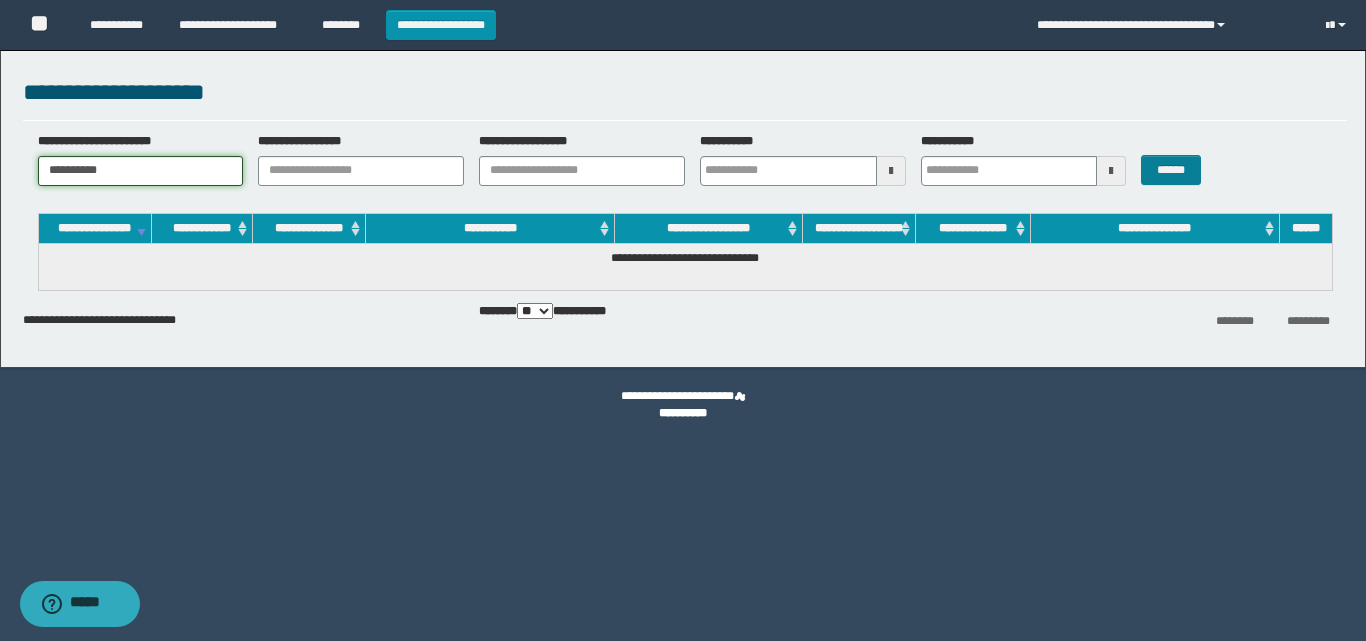 type on "**********" 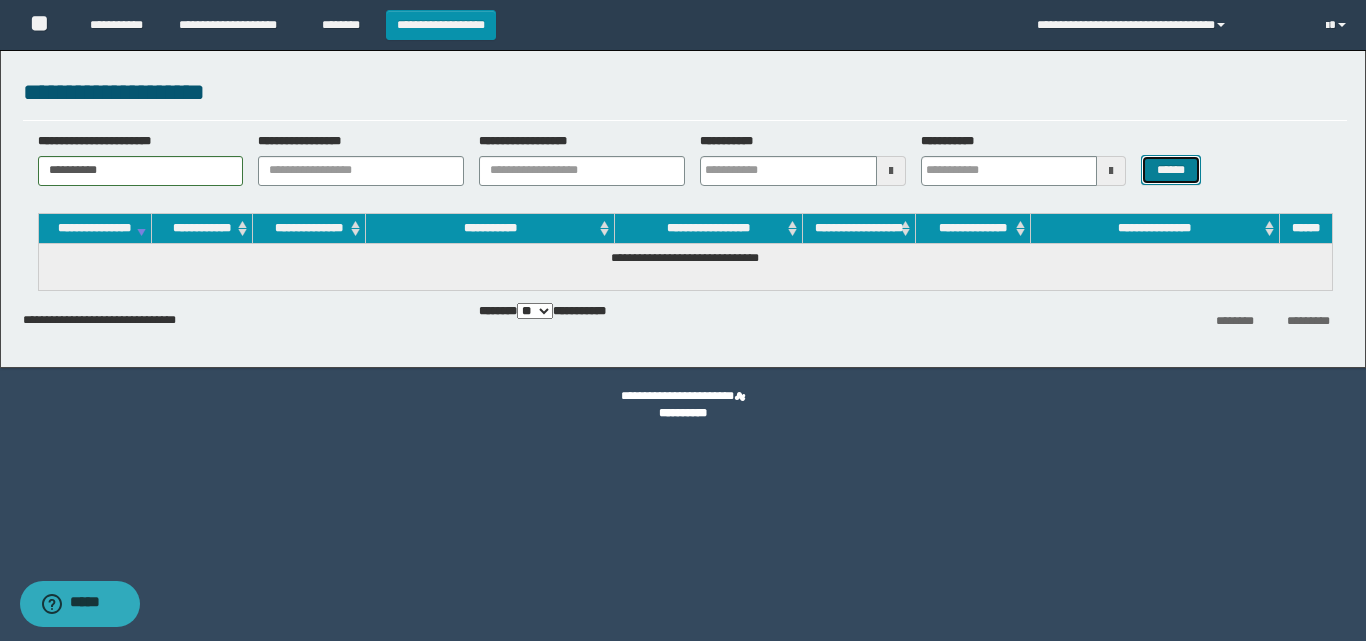 click on "******" at bounding box center (1170, 170) 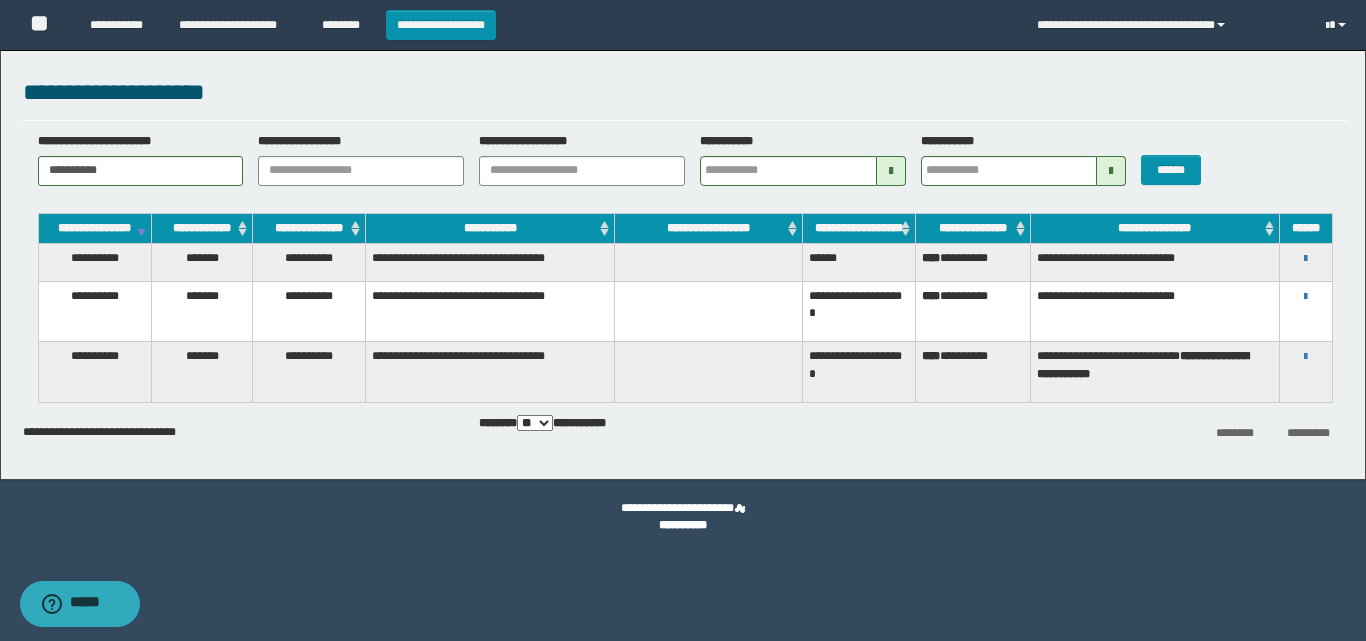 click on "**********" at bounding box center [1306, 258] 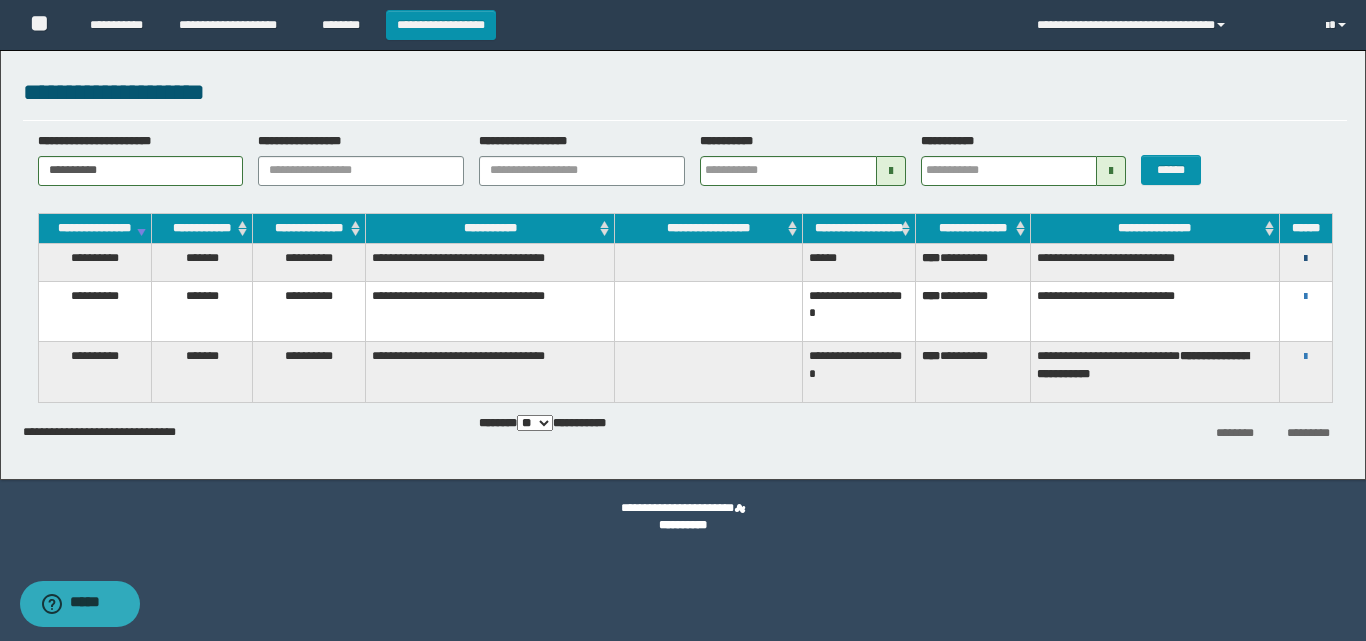 click at bounding box center [1305, 259] 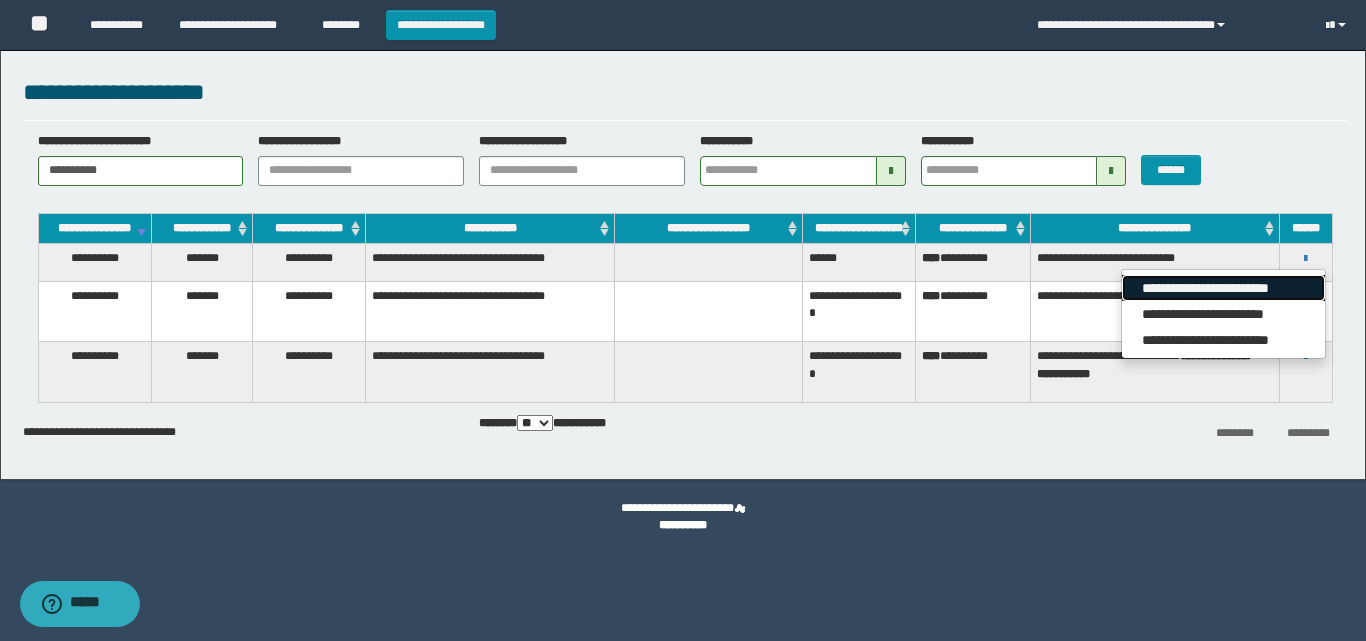 click on "**********" at bounding box center (1223, 288) 